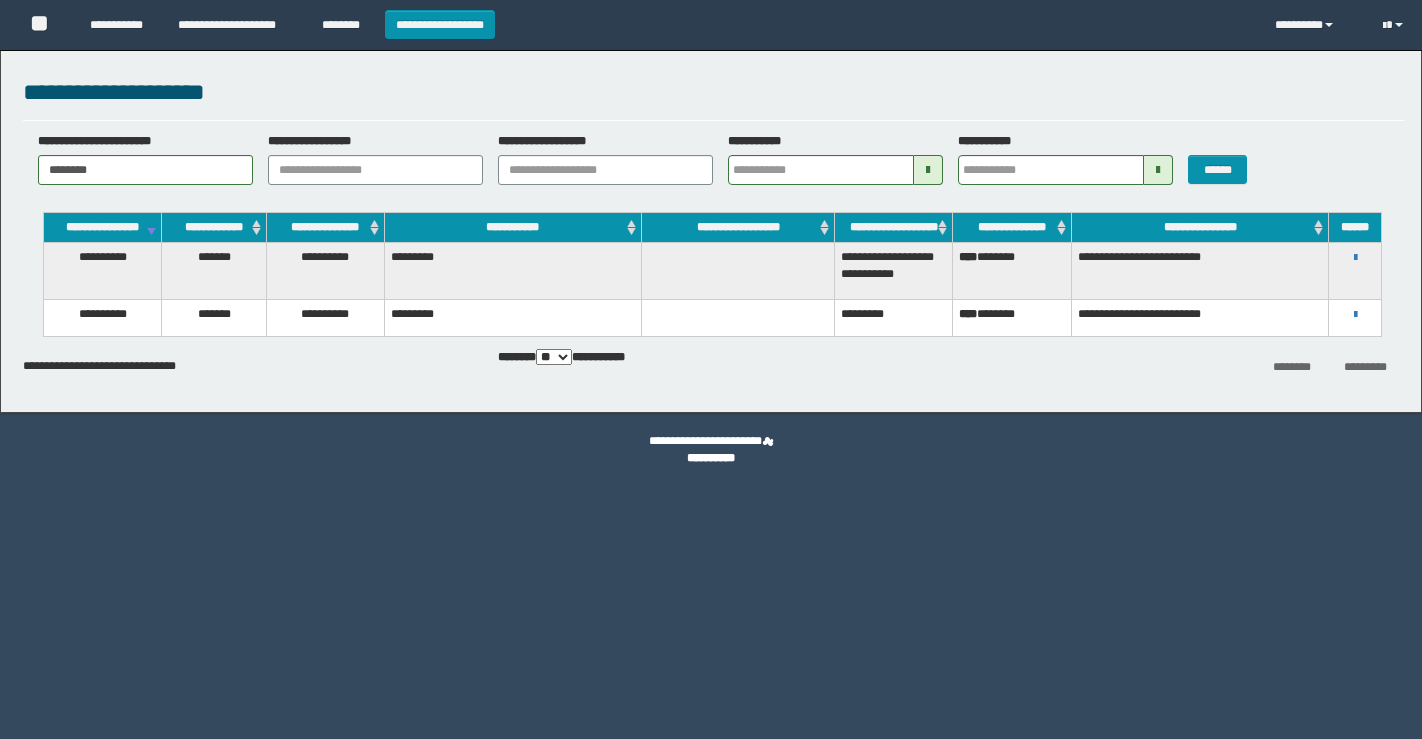 scroll, scrollTop: 0, scrollLeft: 0, axis: both 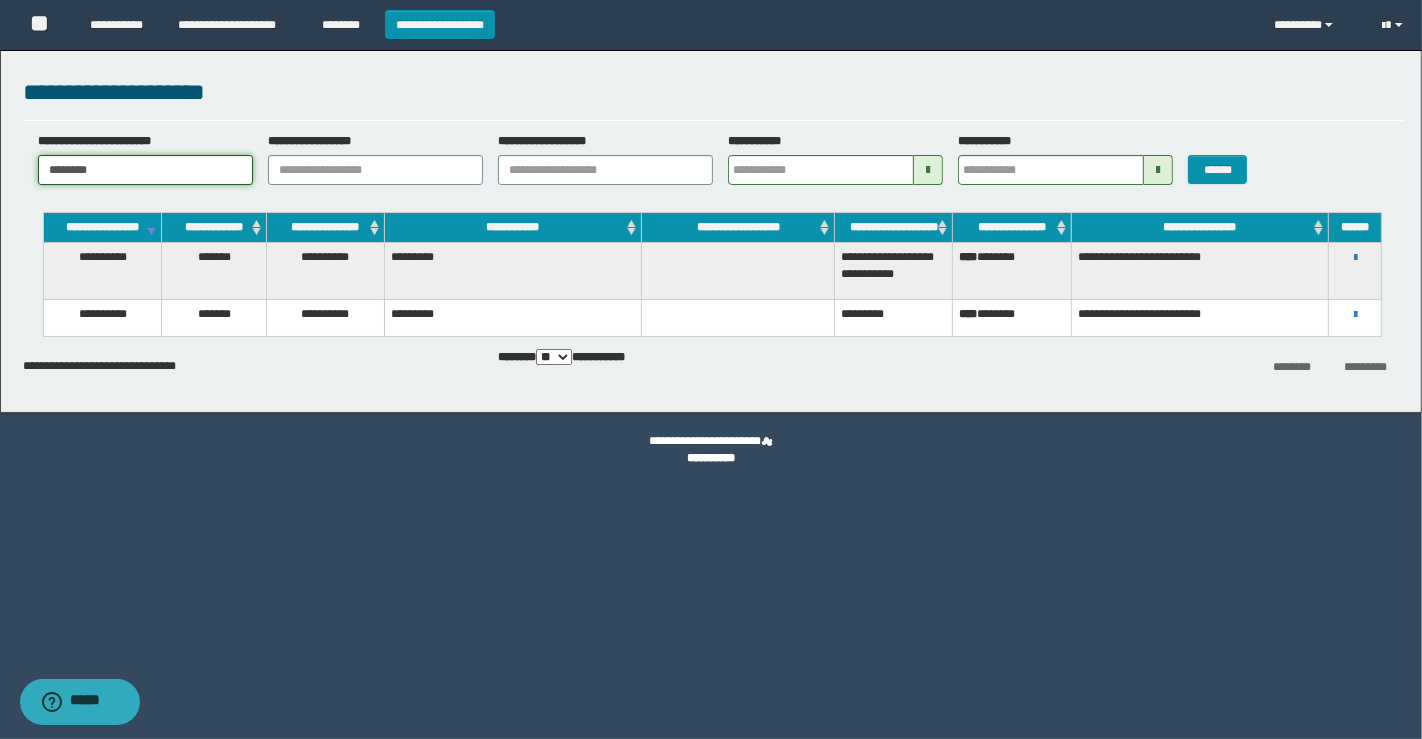 click on "********" at bounding box center (145, 170) 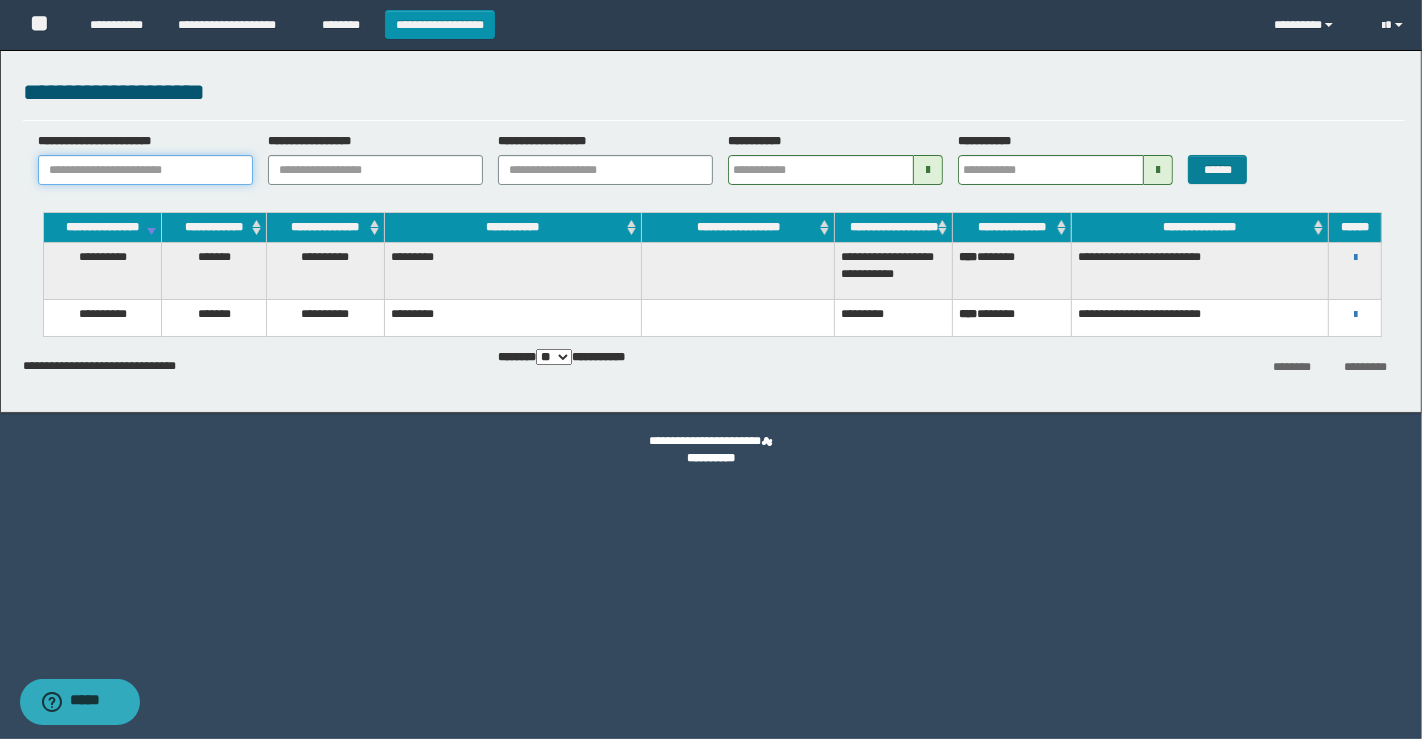 type 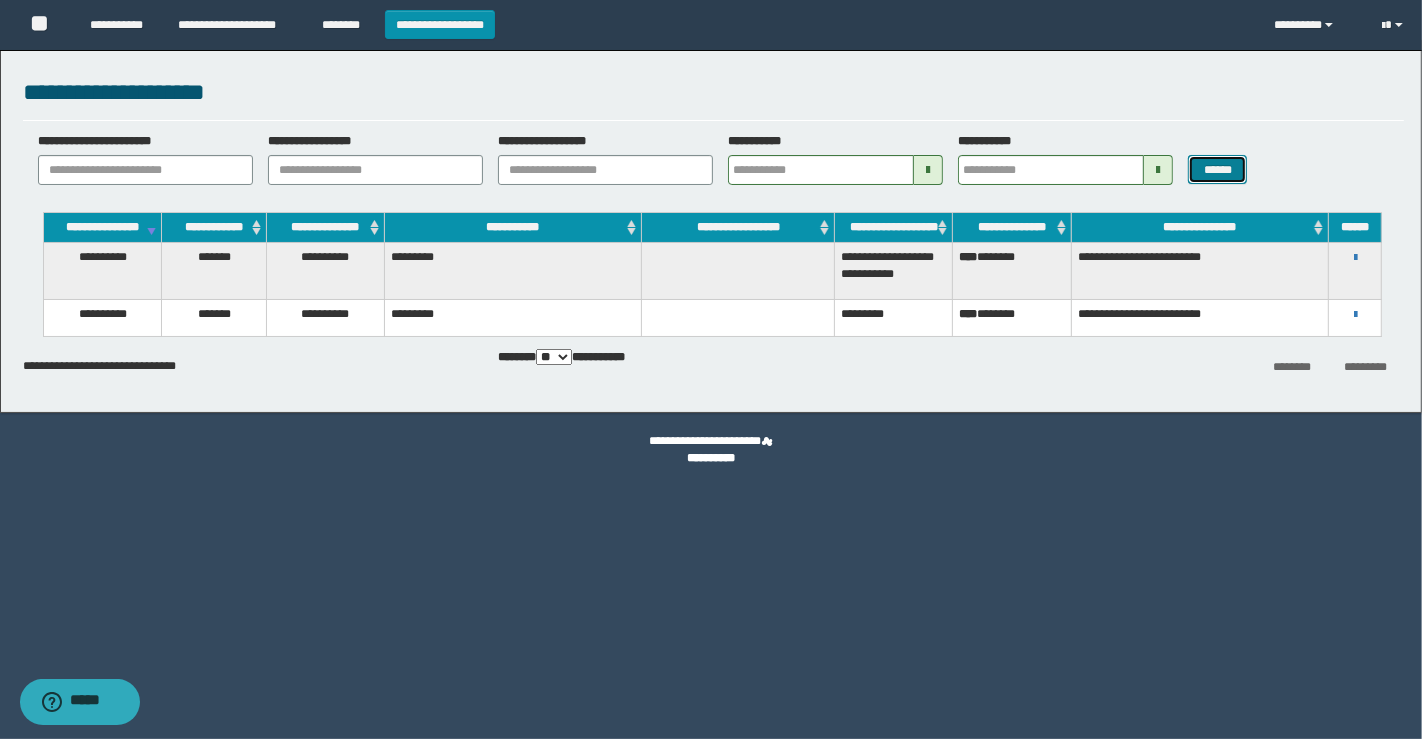 click on "******" at bounding box center (1217, 169) 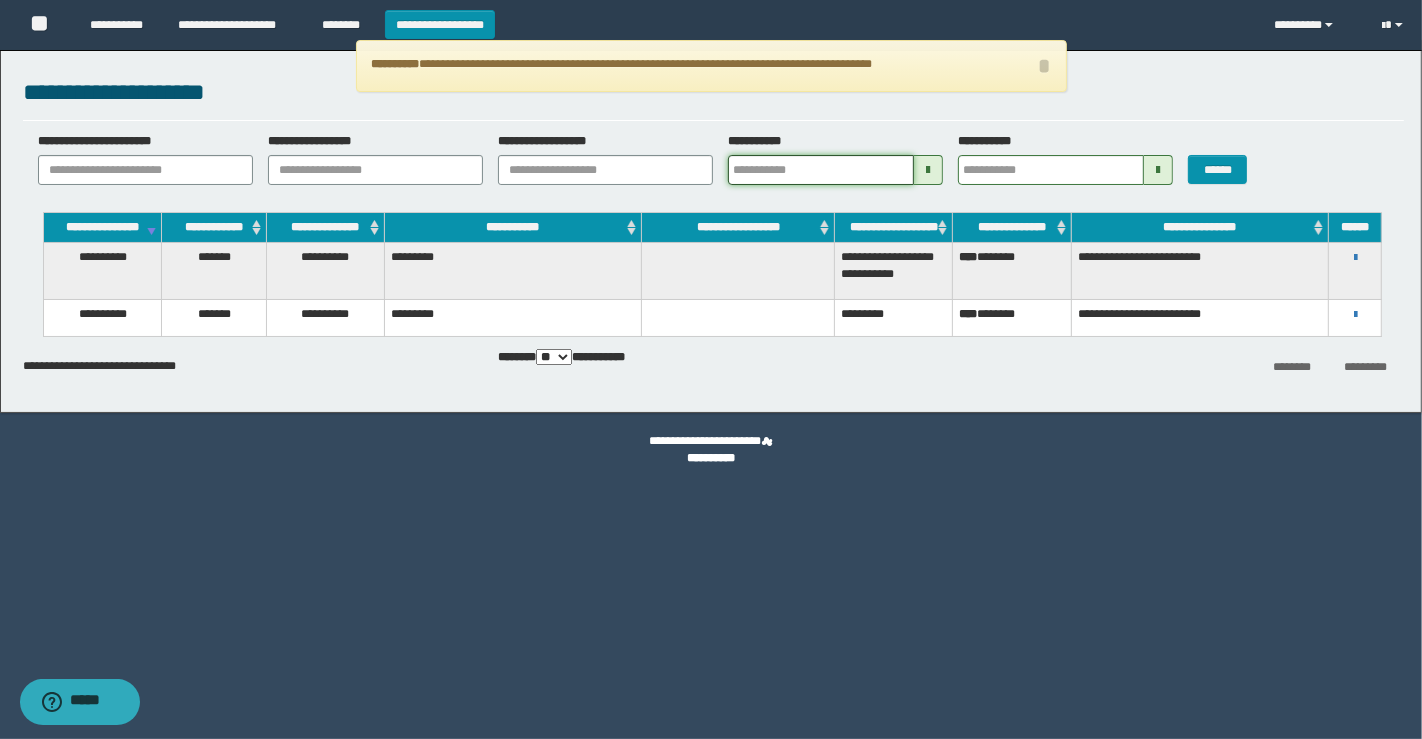 click on "**********" at bounding box center (821, 170) 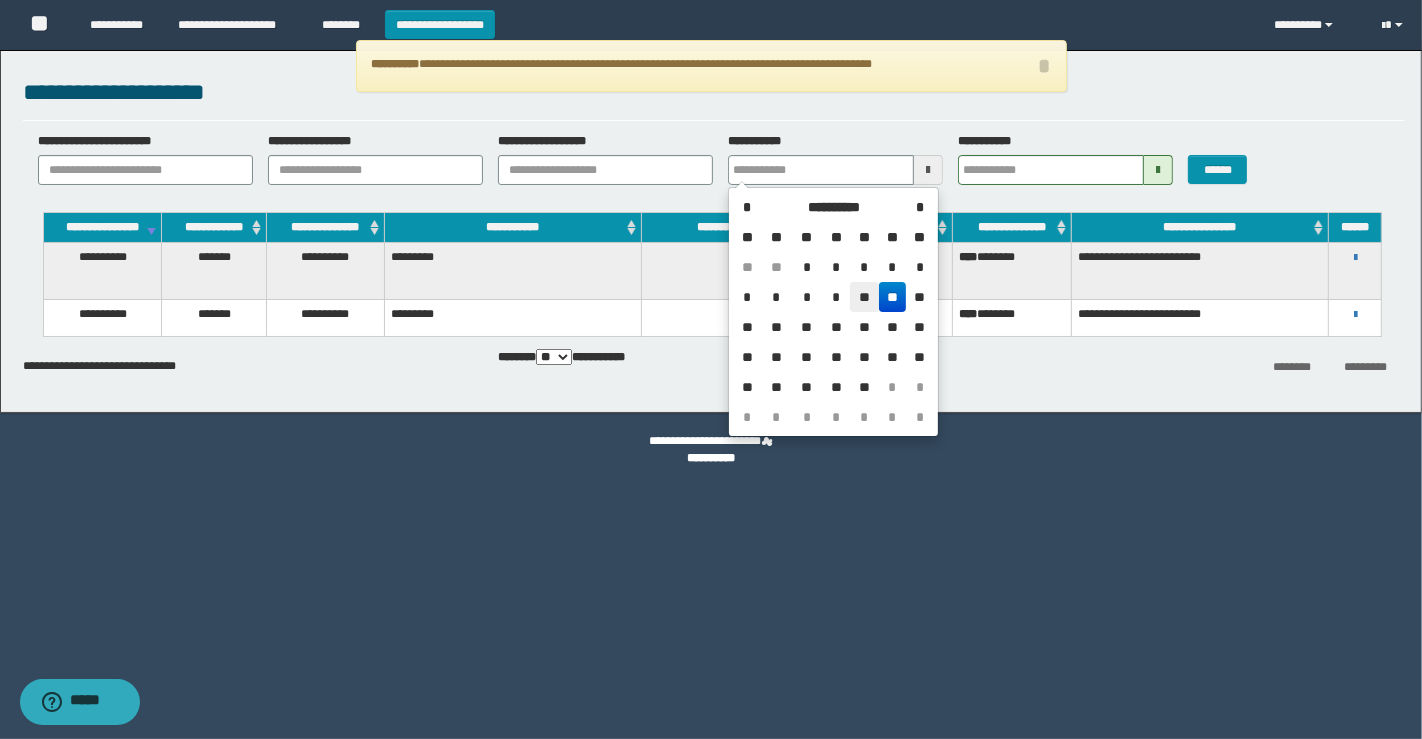 click on "**" at bounding box center [864, 297] 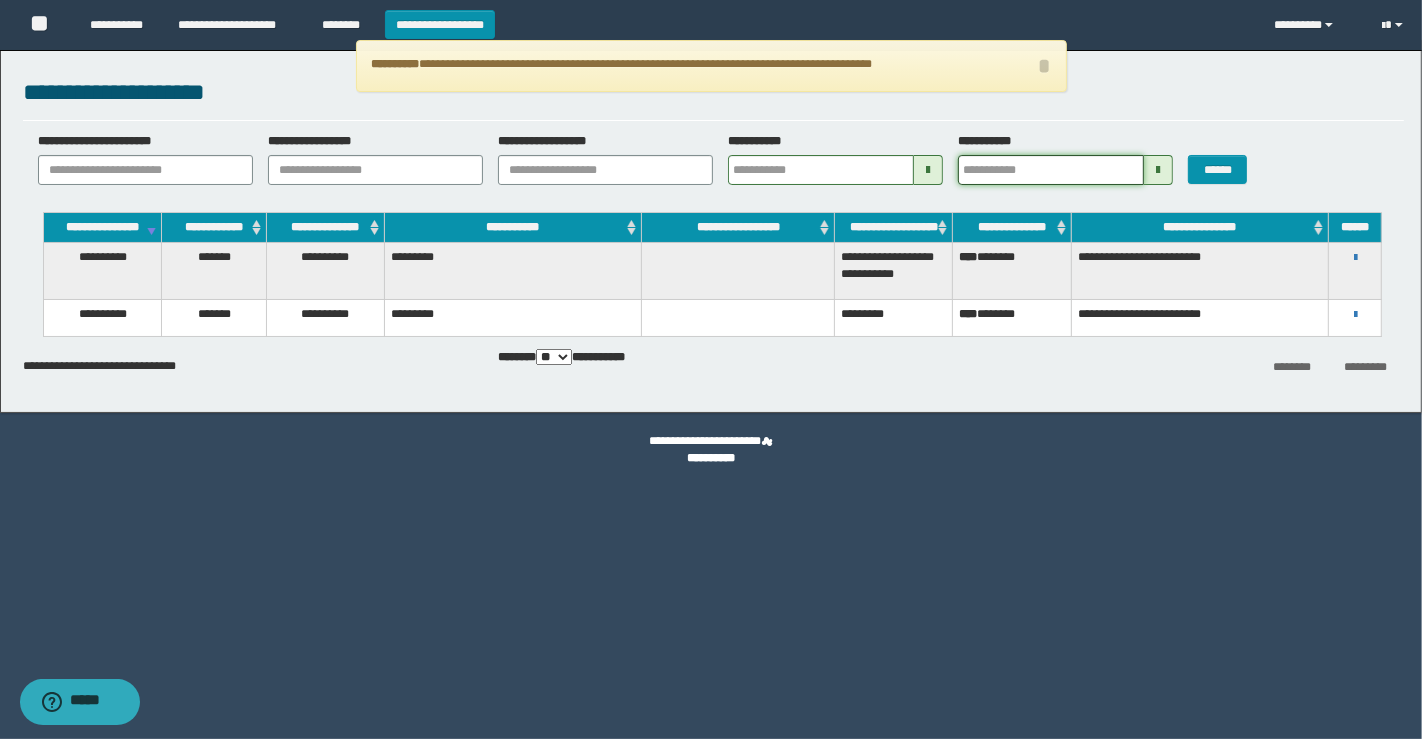 click on "**********" at bounding box center (1051, 170) 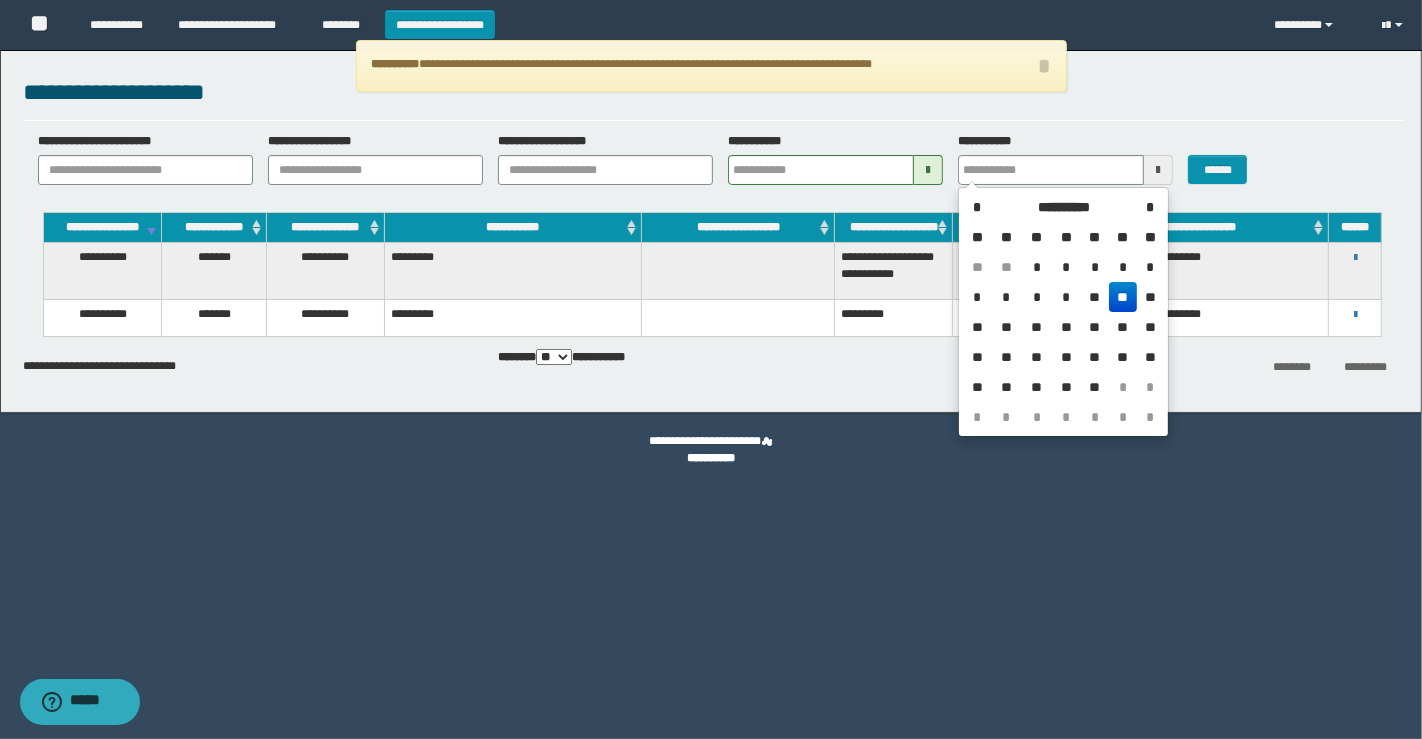 click on "**" at bounding box center [1123, 297] 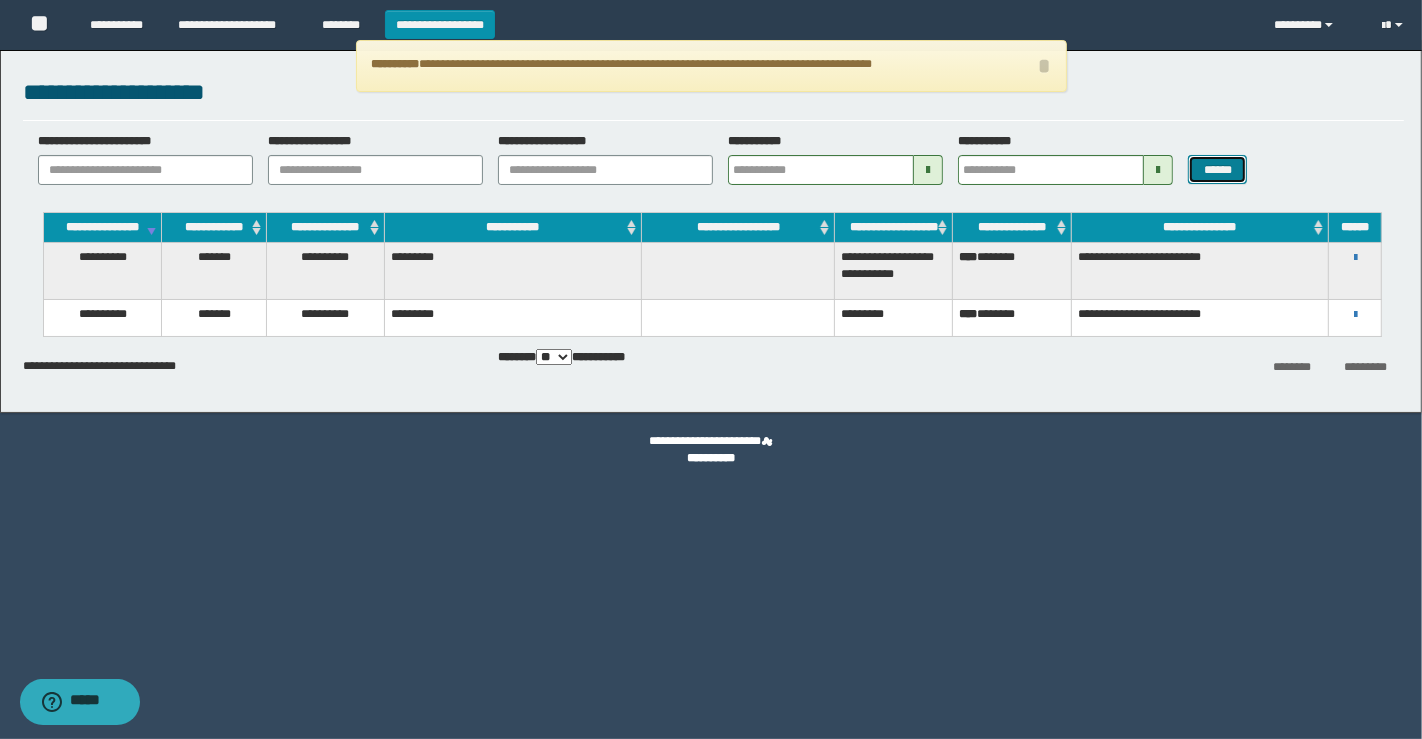 click on "******" at bounding box center (1217, 169) 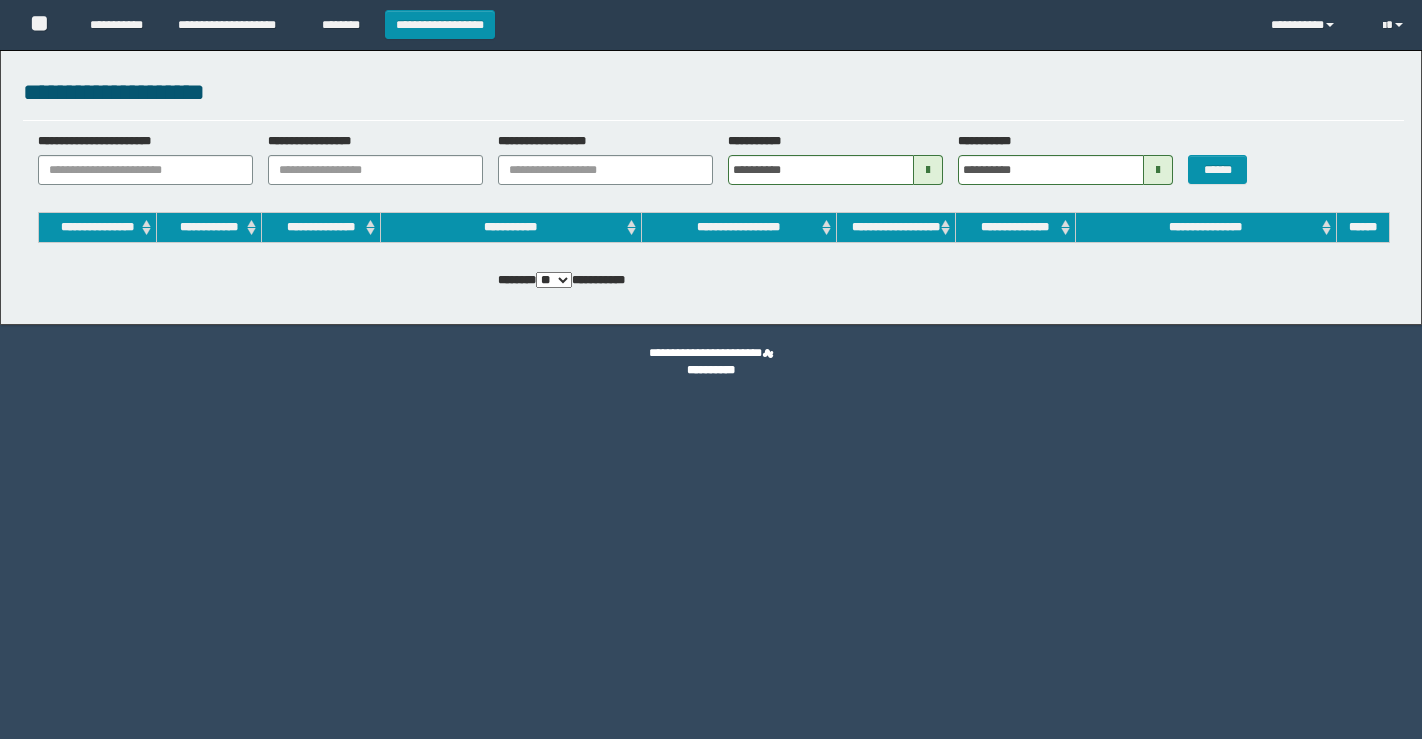 scroll, scrollTop: 0, scrollLeft: 0, axis: both 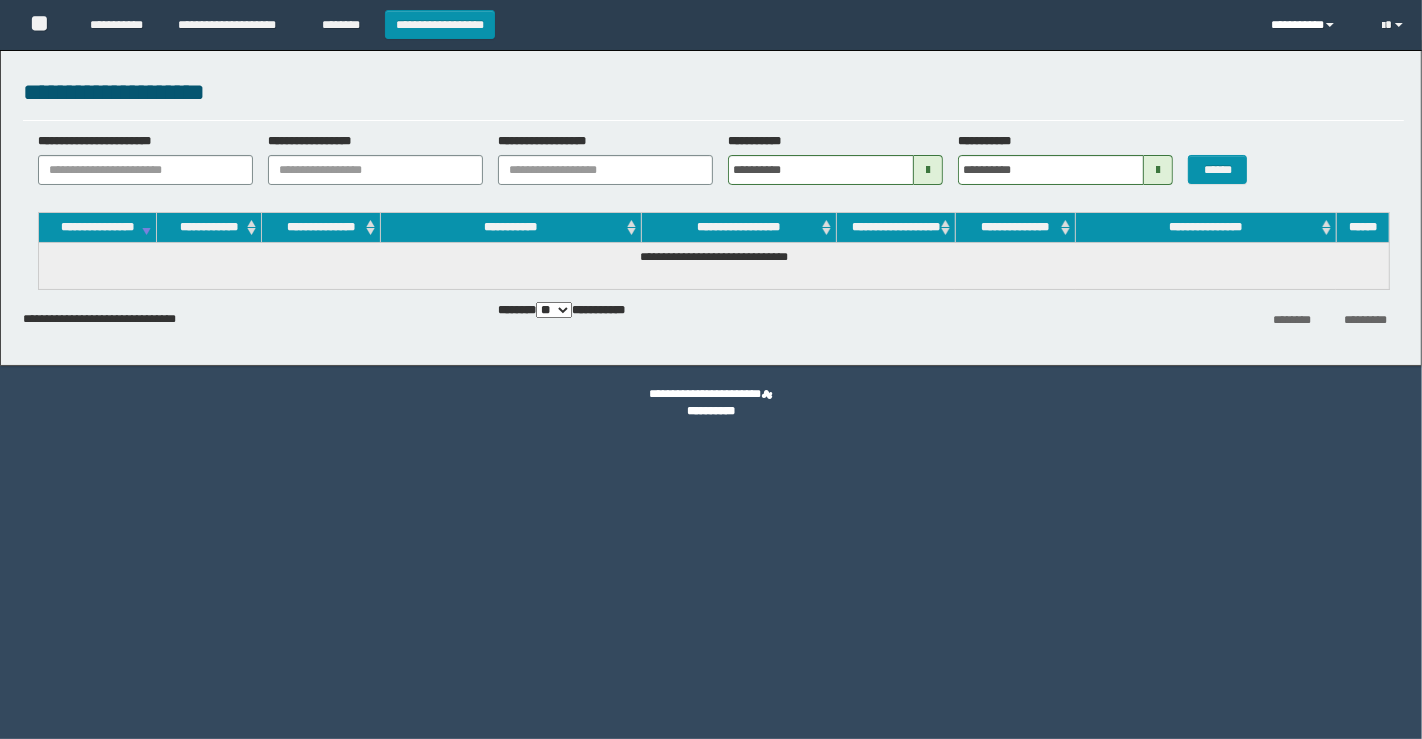 click on "**********" at bounding box center (1311, 25) 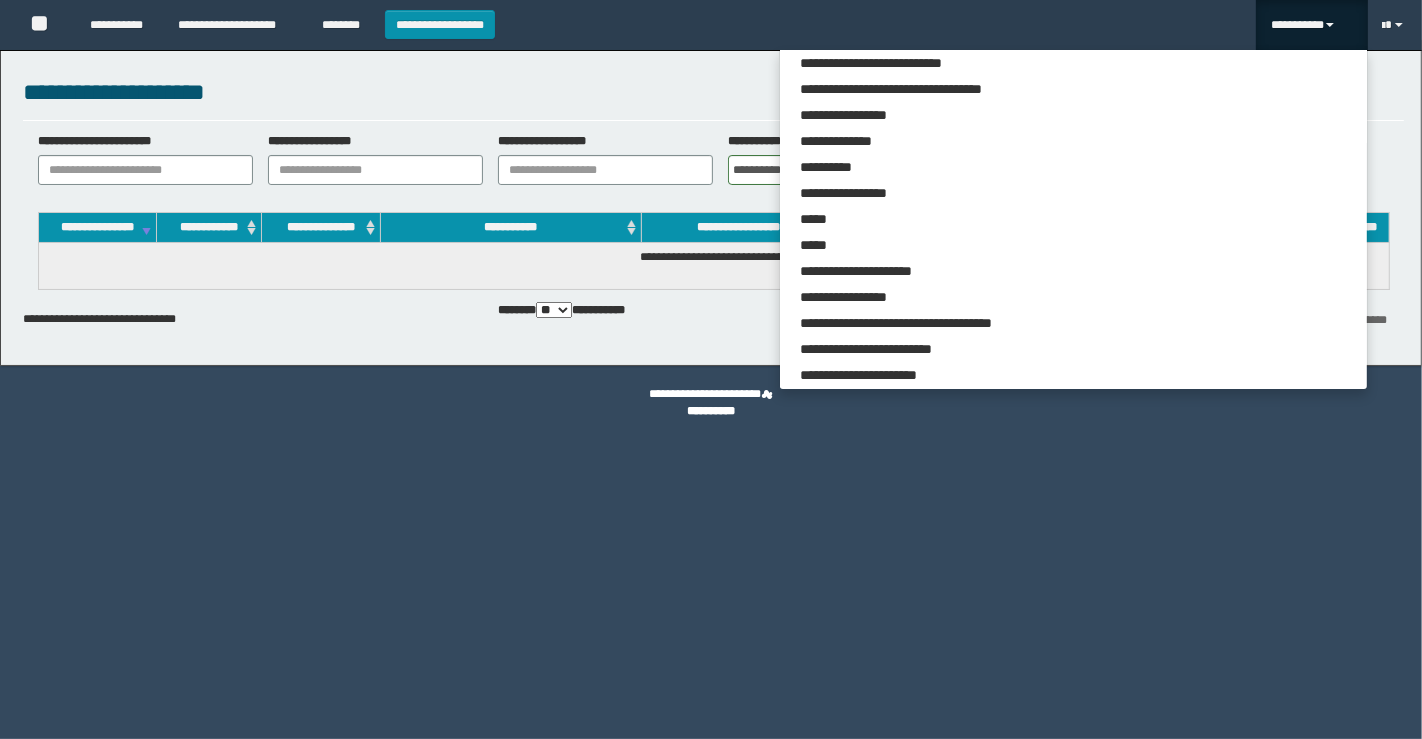 scroll, scrollTop: 555, scrollLeft: 0, axis: vertical 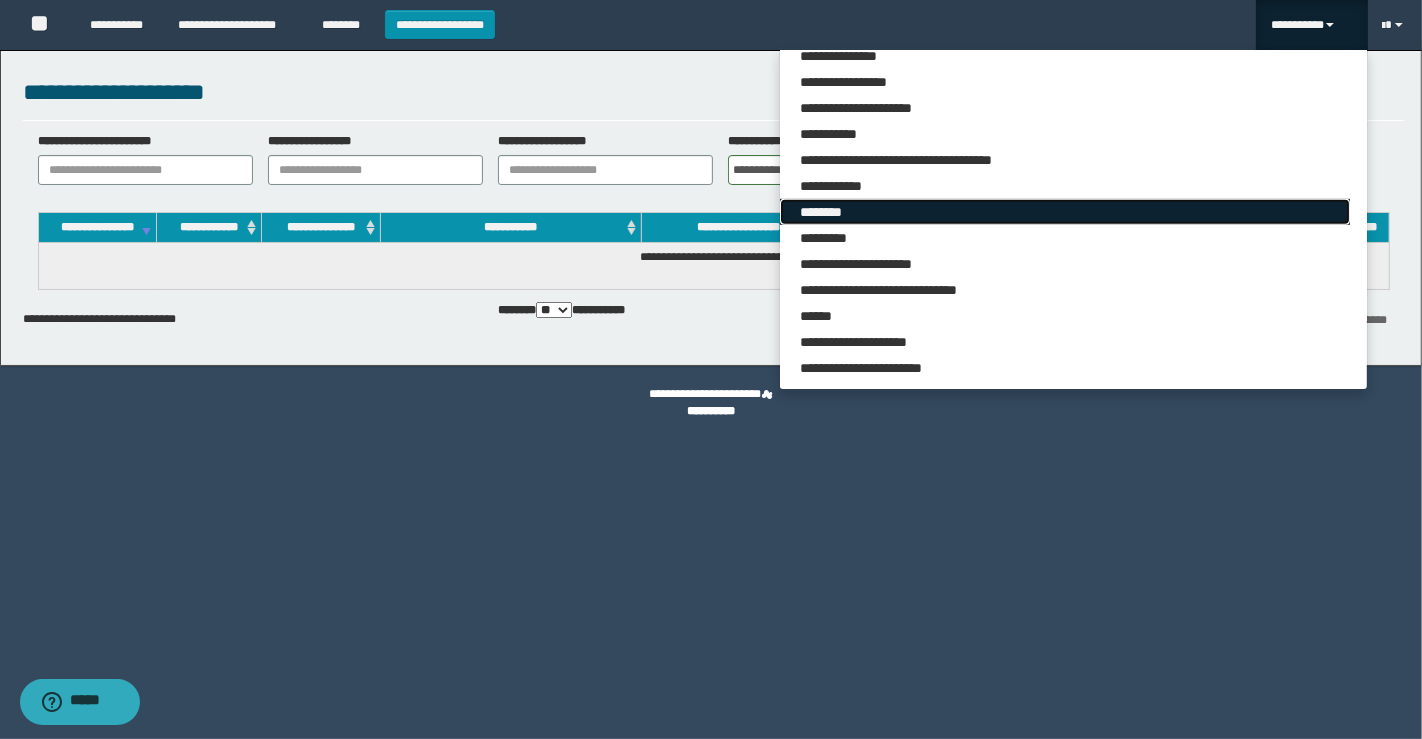 click on "********" at bounding box center [1065, 212] 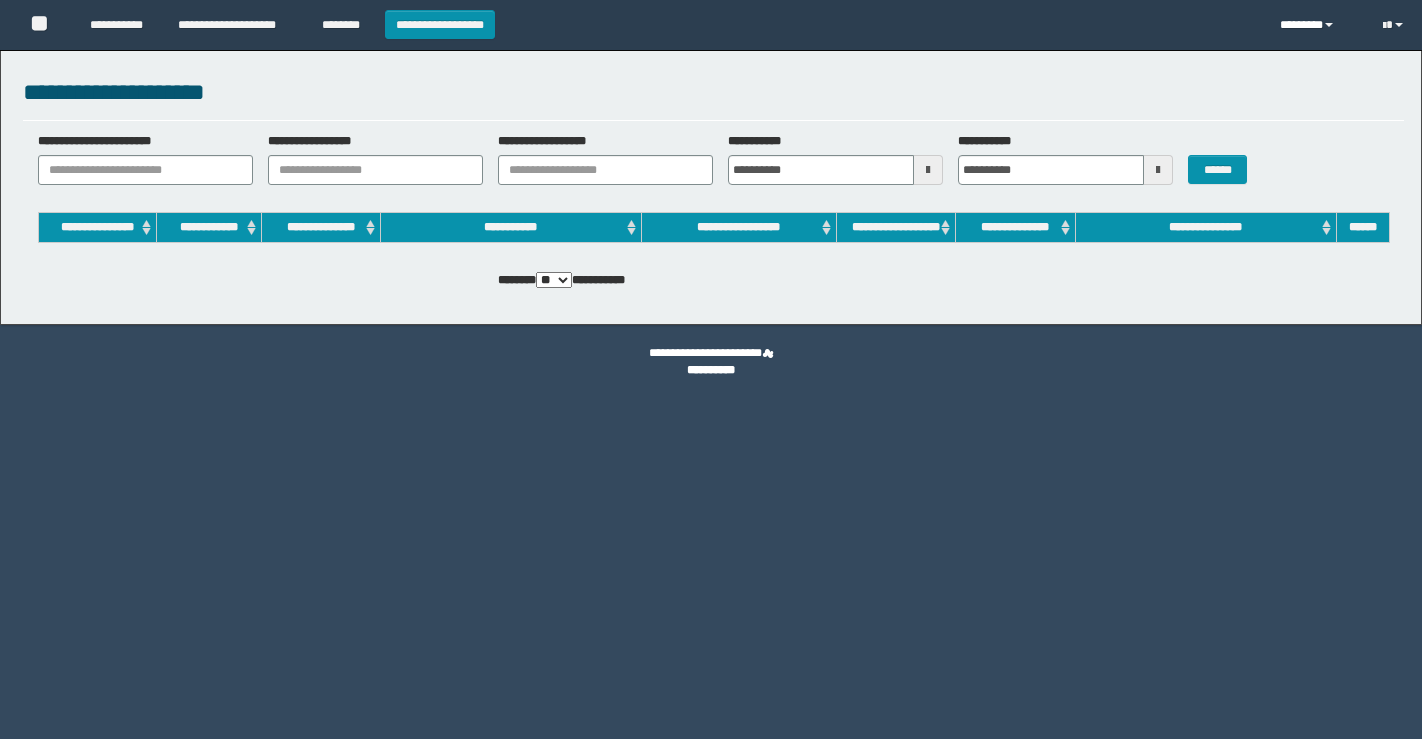 scroll, scrollTop: 0, scrollLeft: 0, axis: both 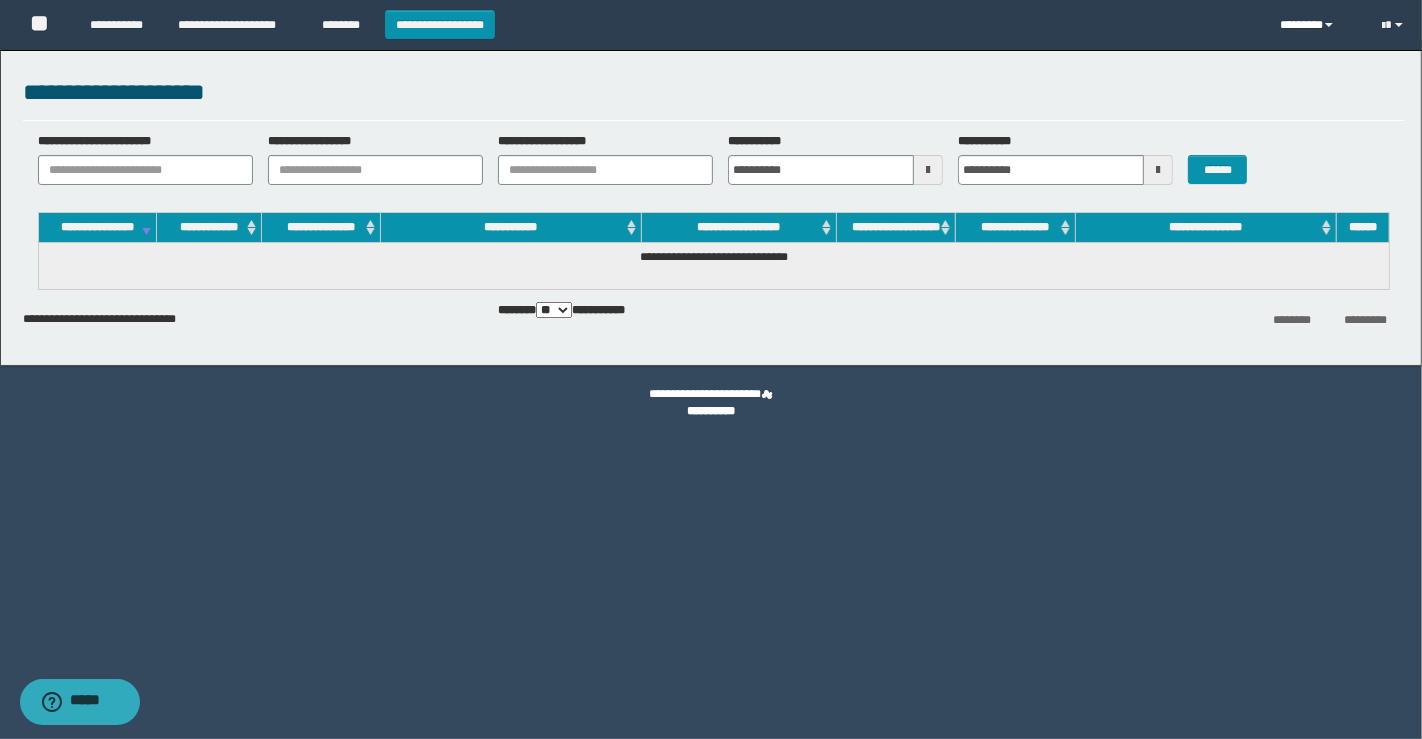 click on "********" at bounding box center (1316, 25) 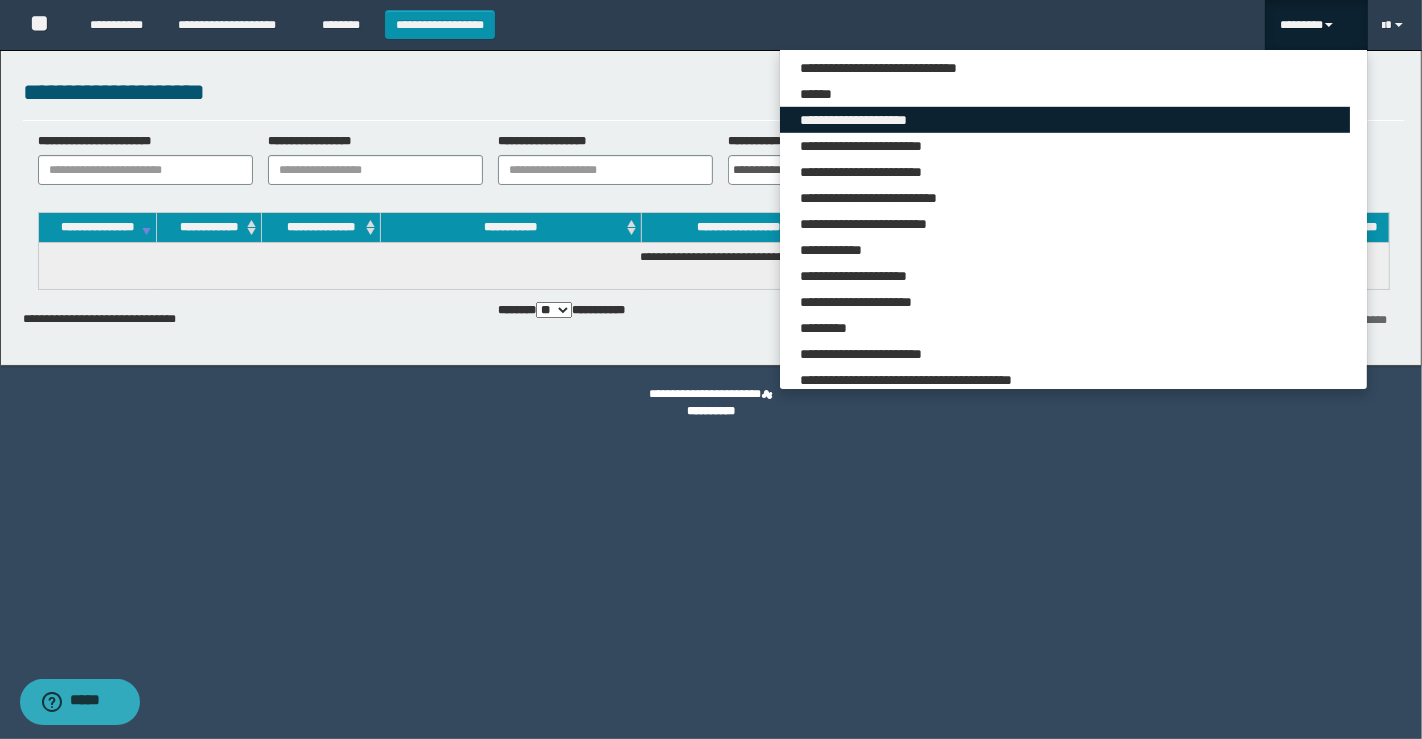 scroll, scrollTop: 1111, scrollLeft: 0, axis: vertical 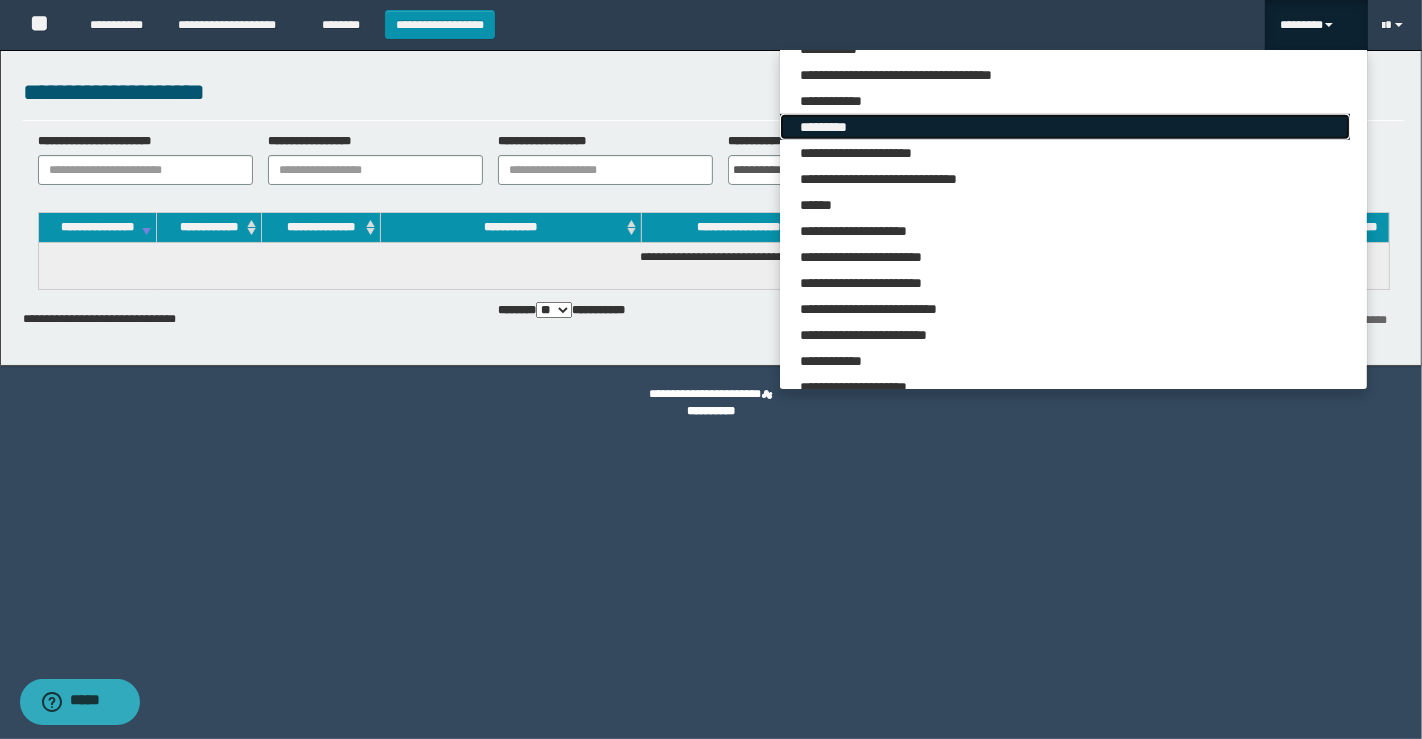 click on "*********" at bounding box center [1065, 127] 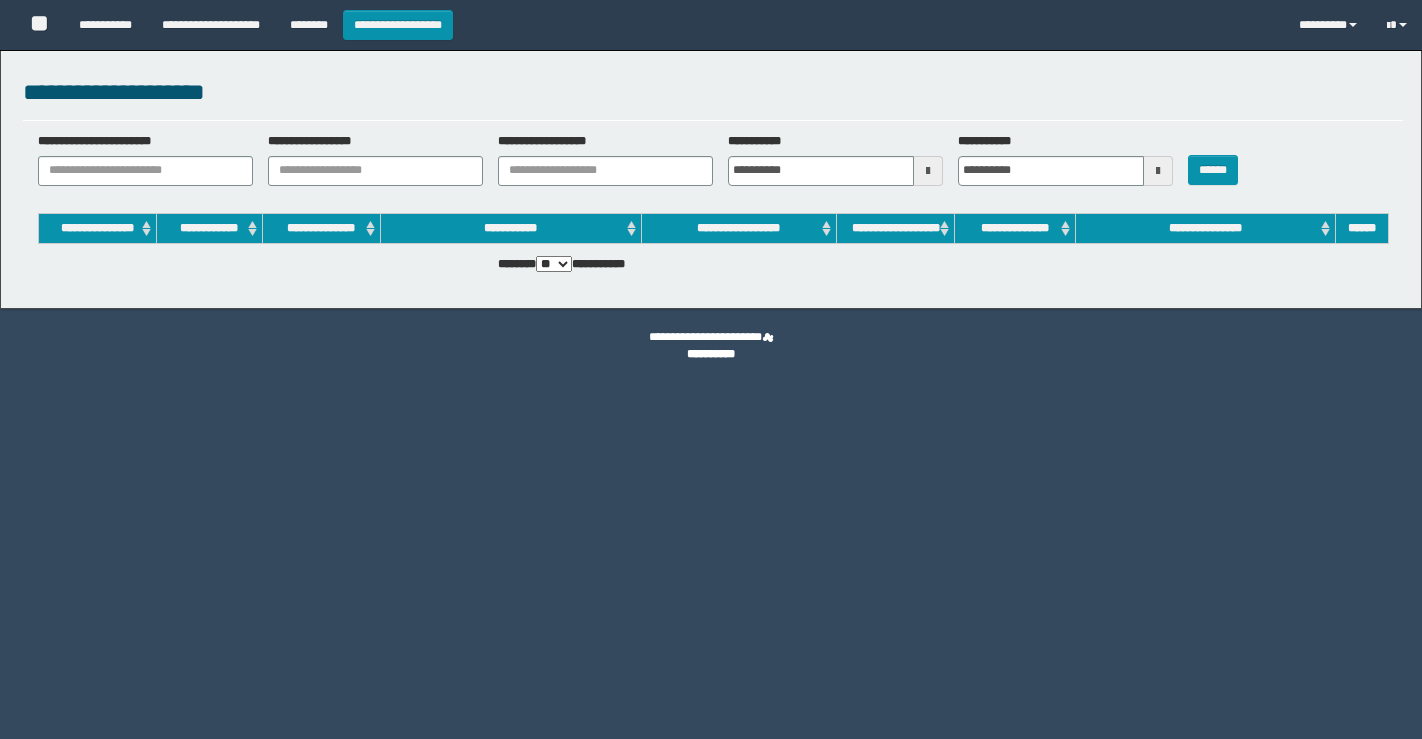 scroll, scrollTop: 0, scrollLeft: 0, axis: both 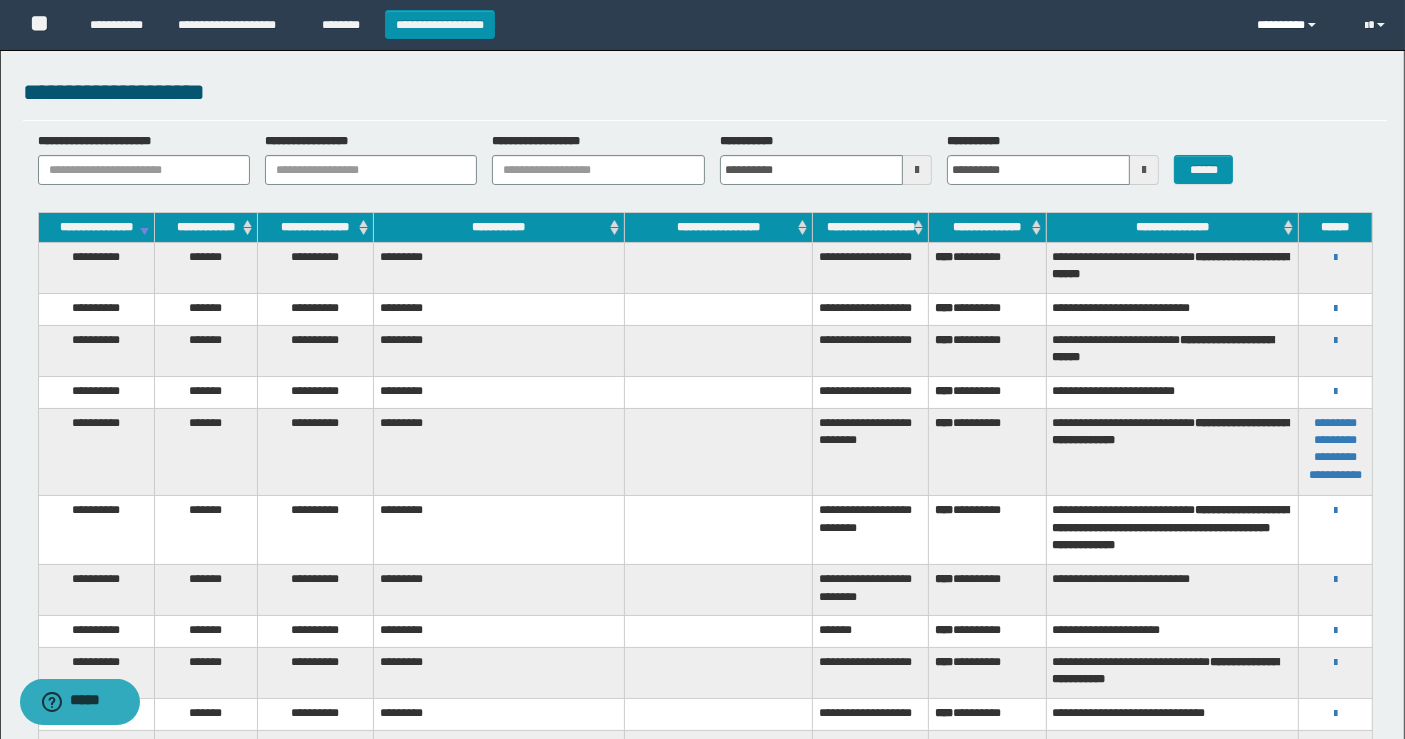 click on "*********" at bounding box center [1297, 25] 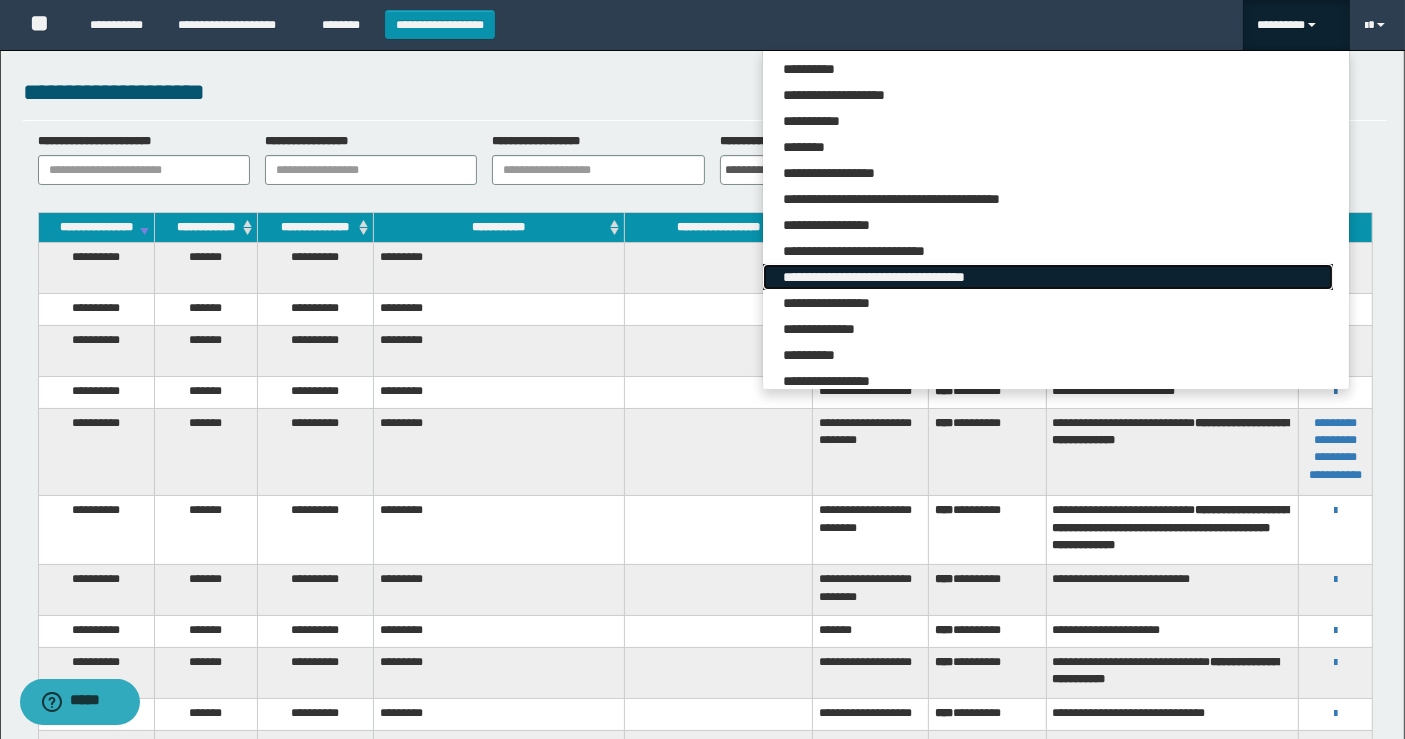 click on "**********" at bounding box center (1048, 277) 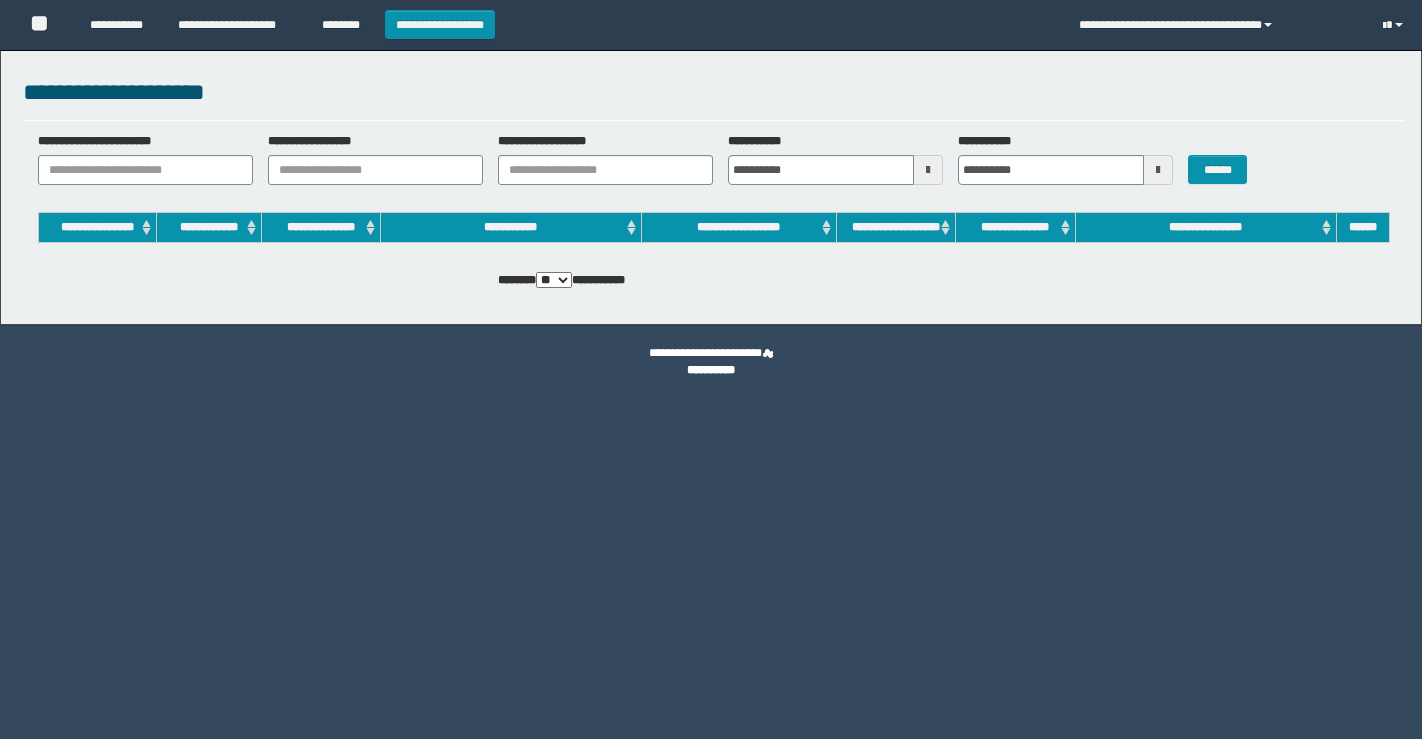 scroll, scrollTop: 0, scrollLeft: 0, axis: both 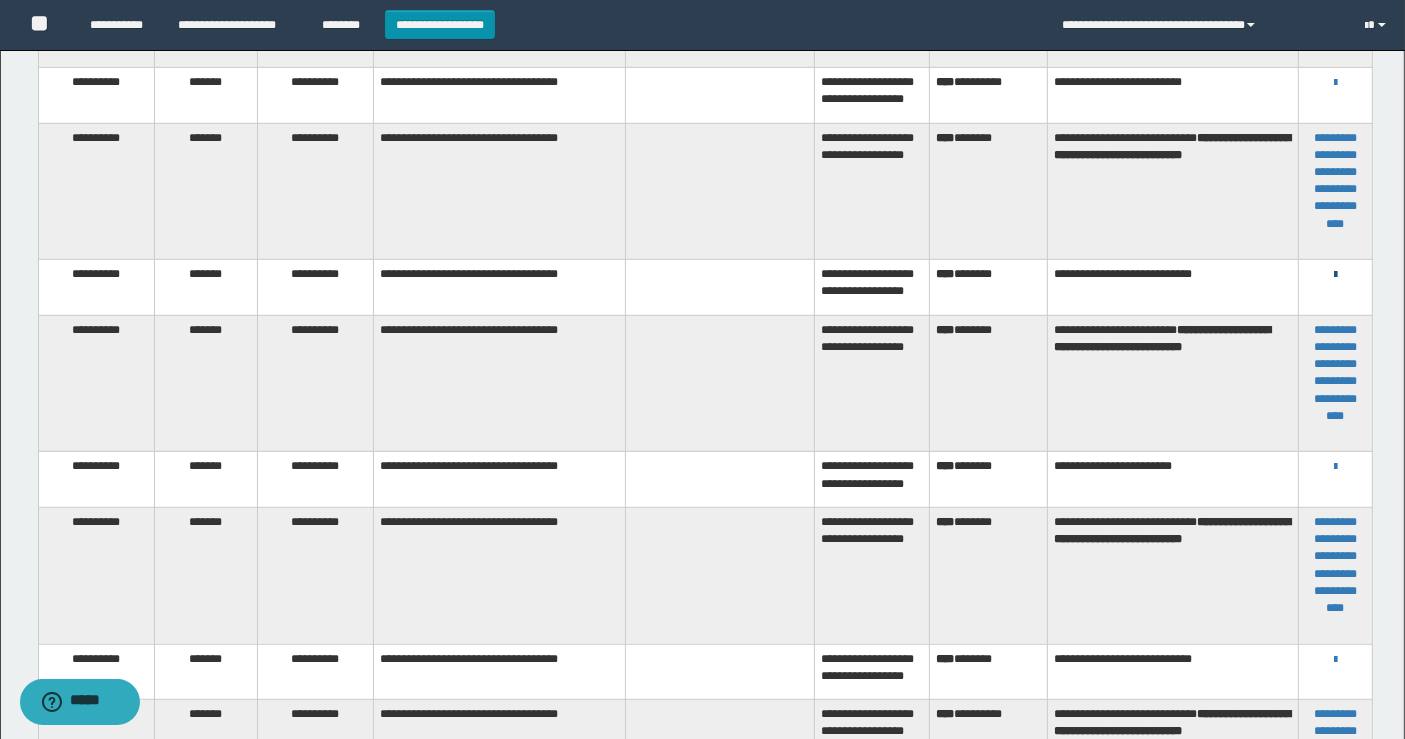 click at bounding box center (1335, 275) 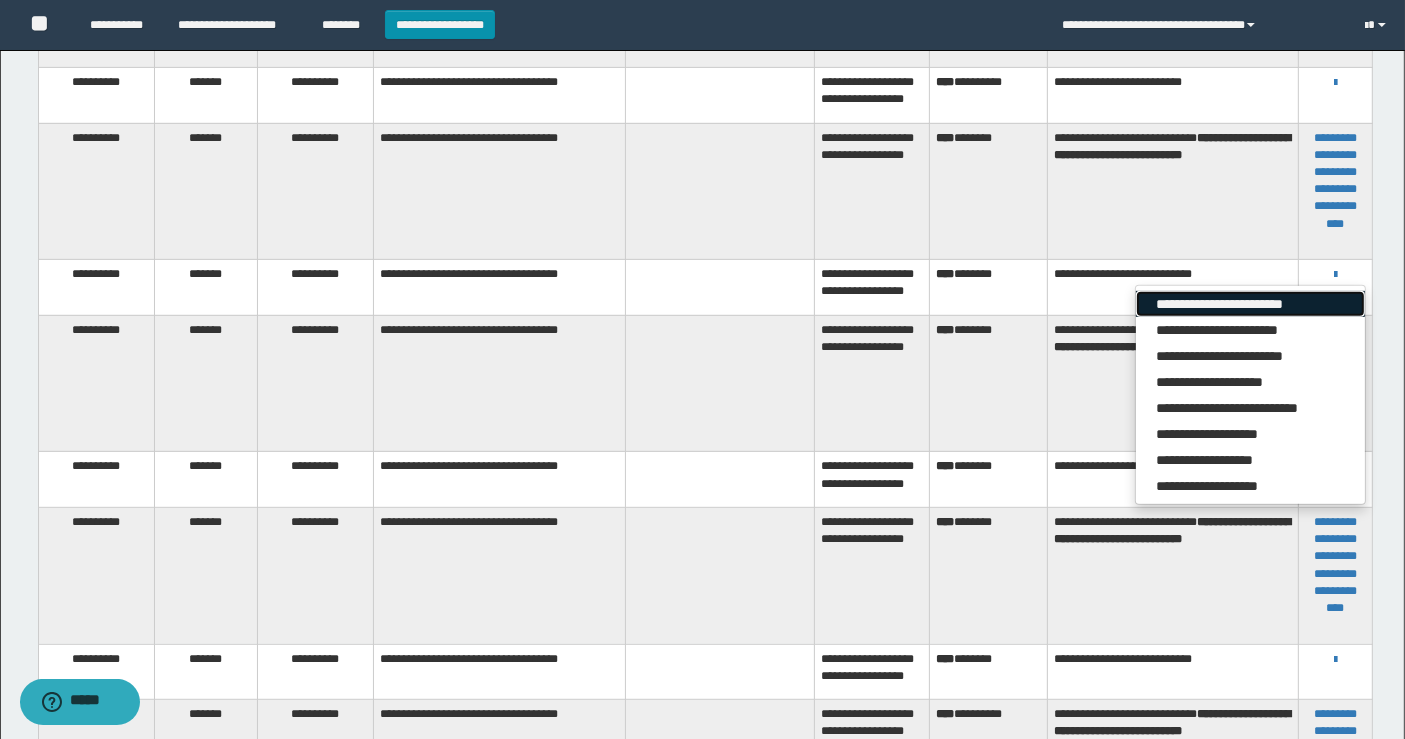 click on "**********" at bounding box center (1250, 304) 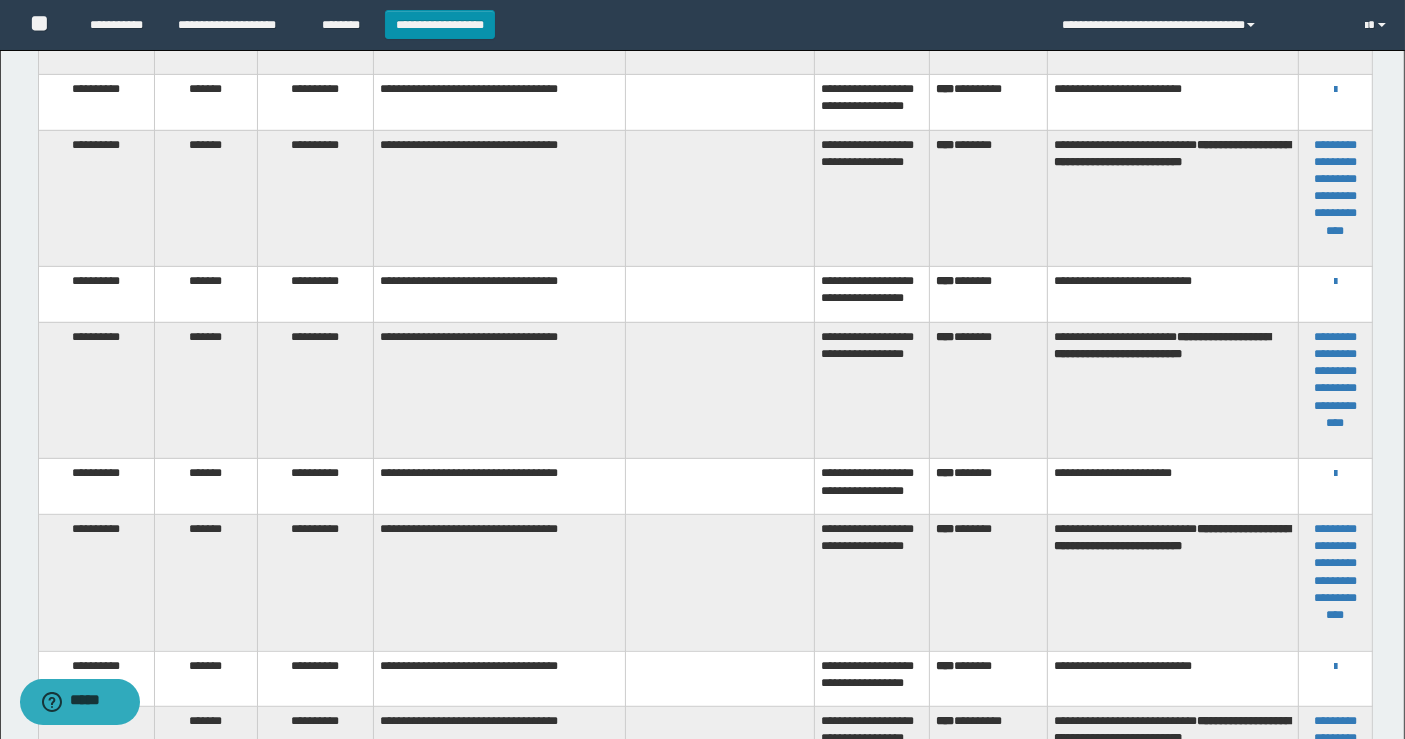 scroll, scrollTop: 777, scrollLeft: 0, axis: vertical 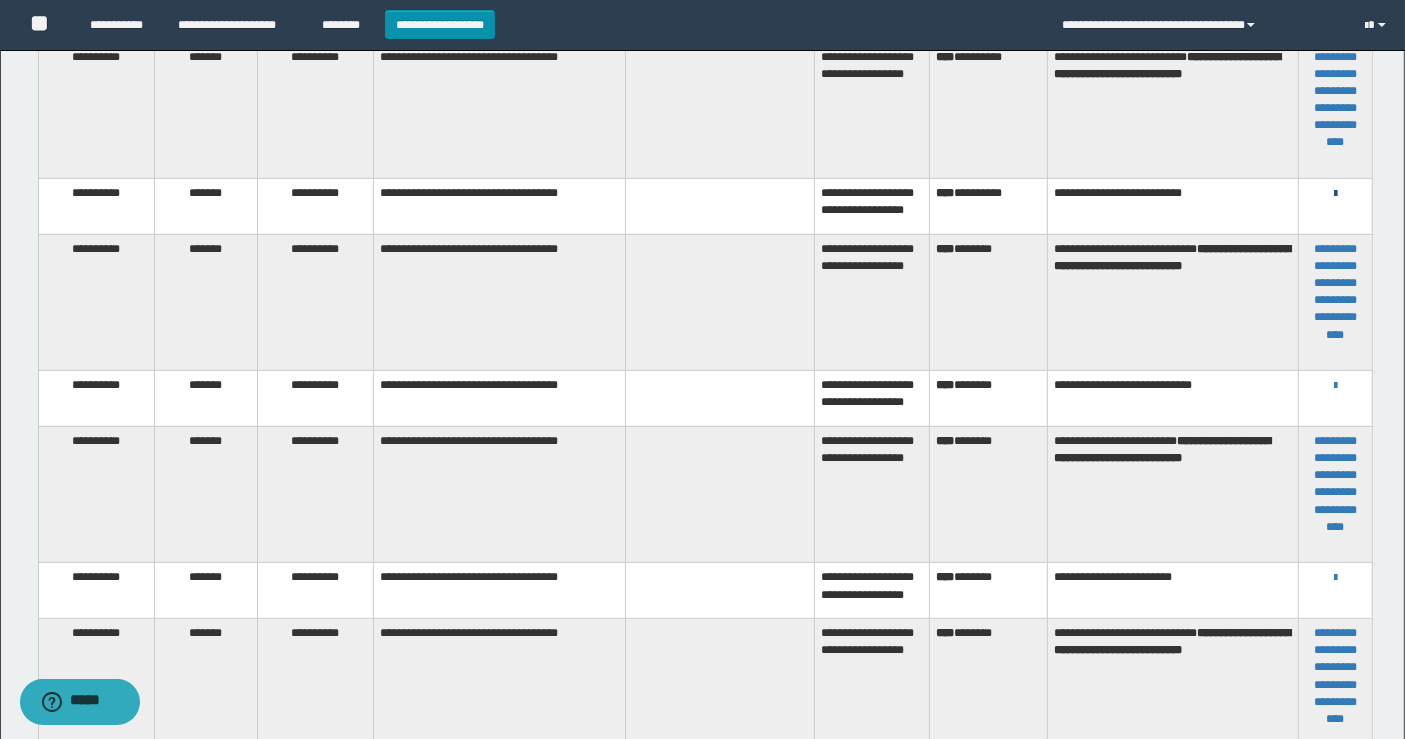 click at bounding box center (1335, 194) 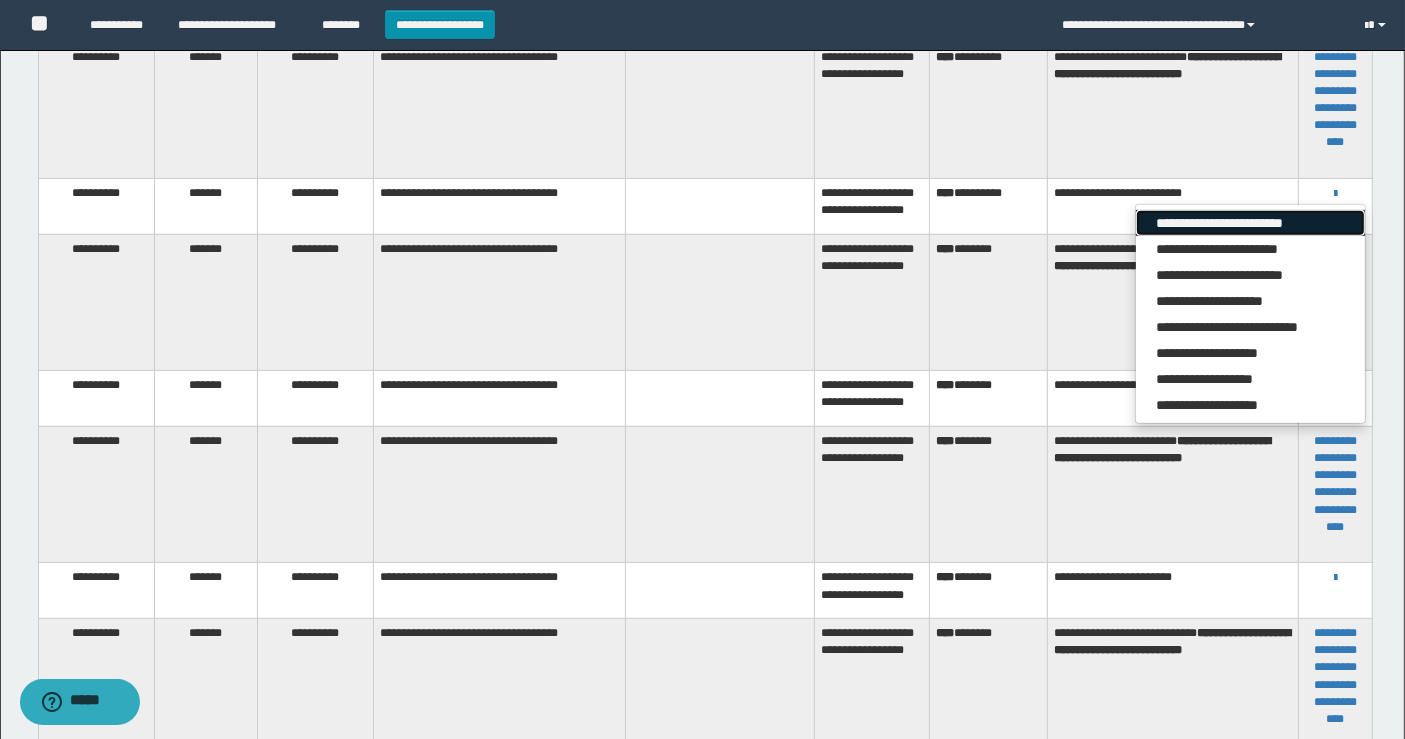 click on "**********" at bounding box center [1250, 223] 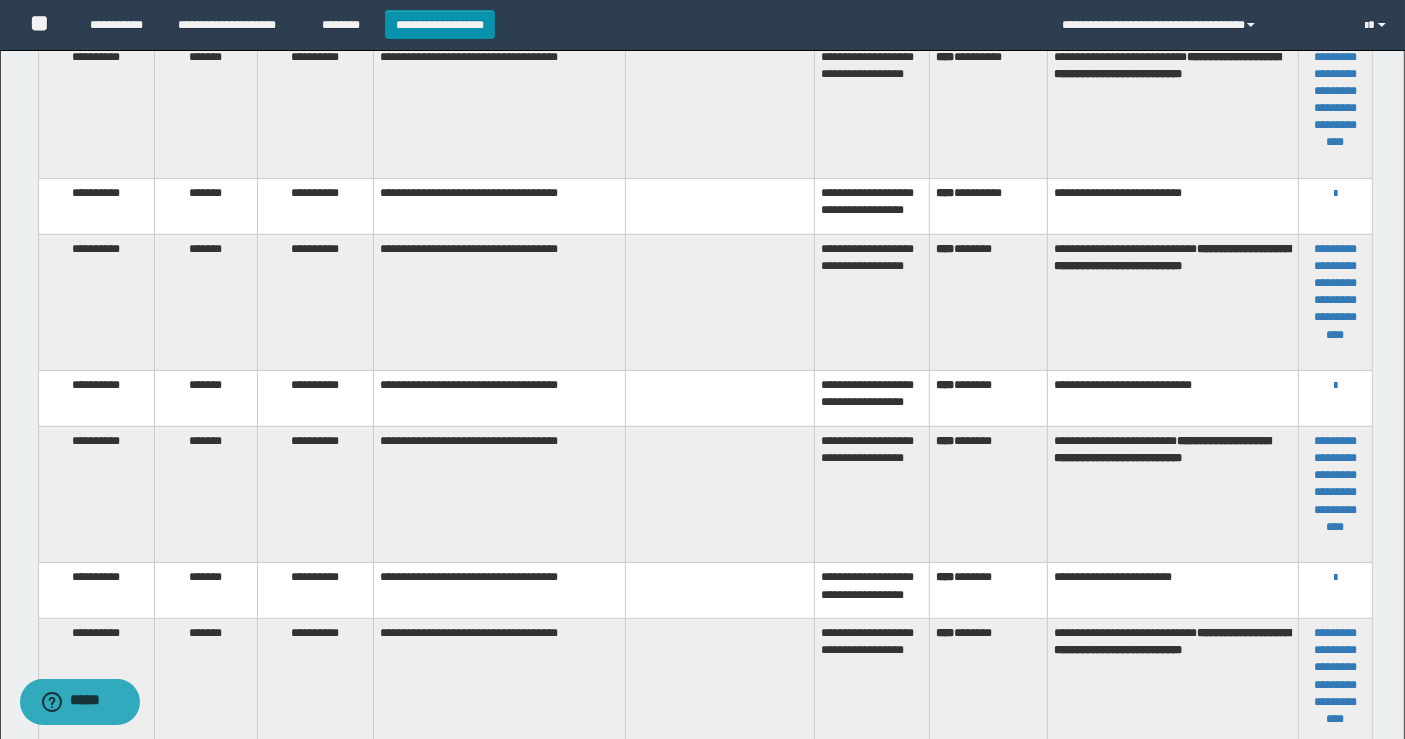 scroll, scrollTop: 666, scrollLeft: 0, axis: vertical 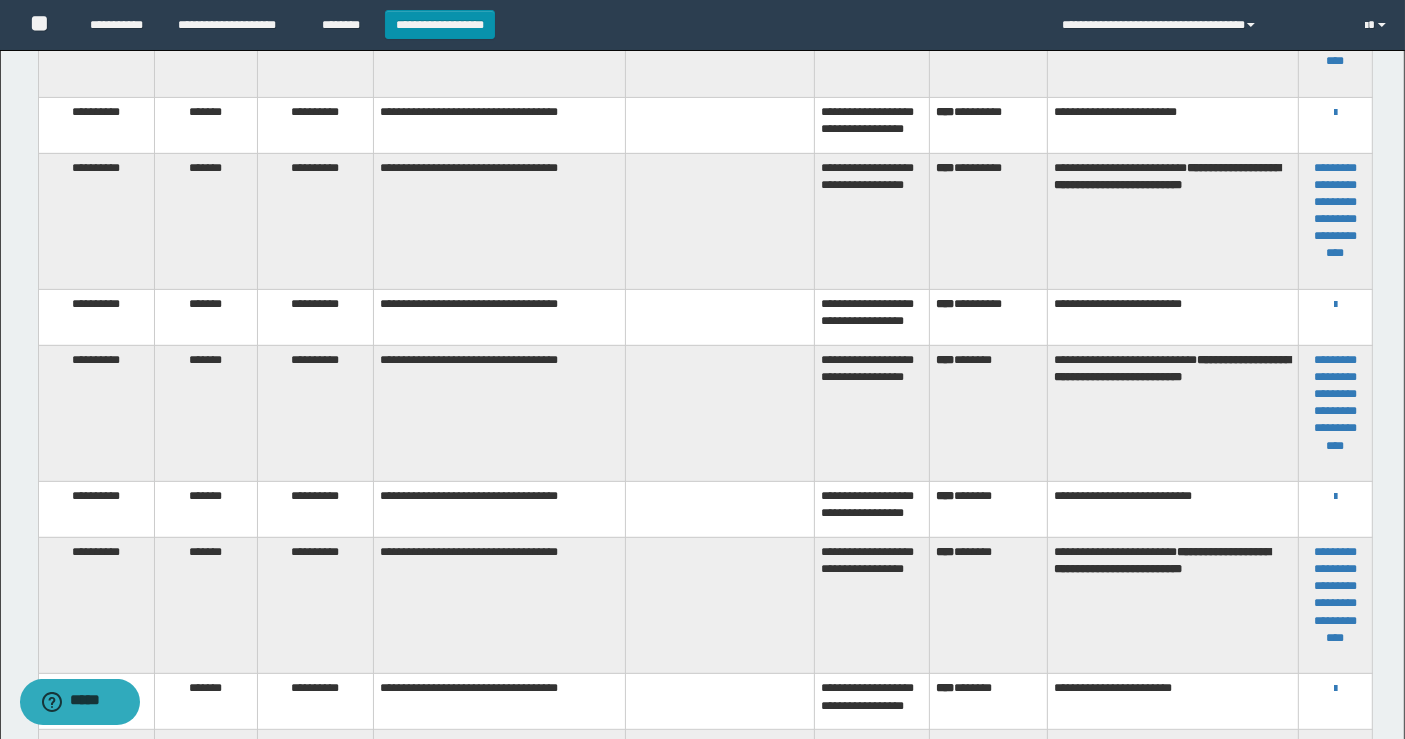 click on "**********" at bounding box center (1335, 112) 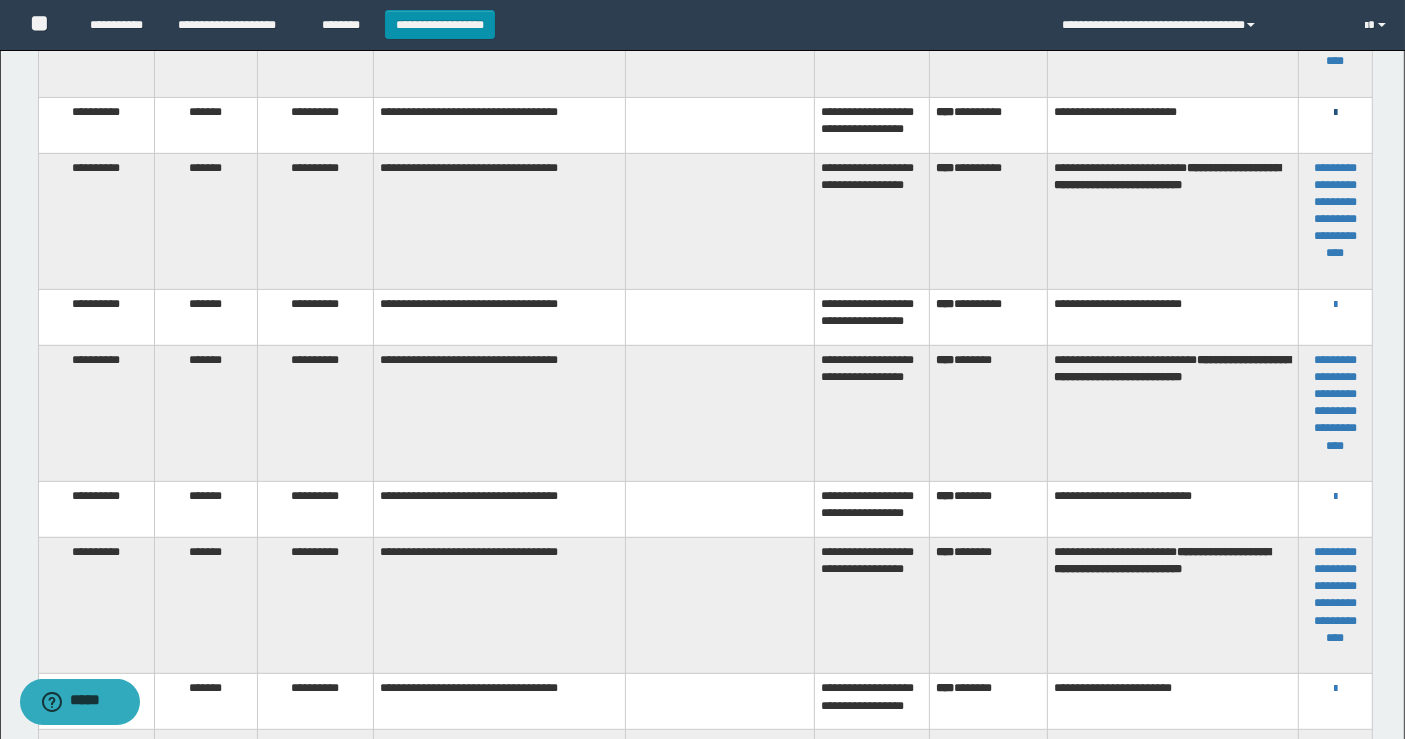 click at bounding box center [1335, 113] 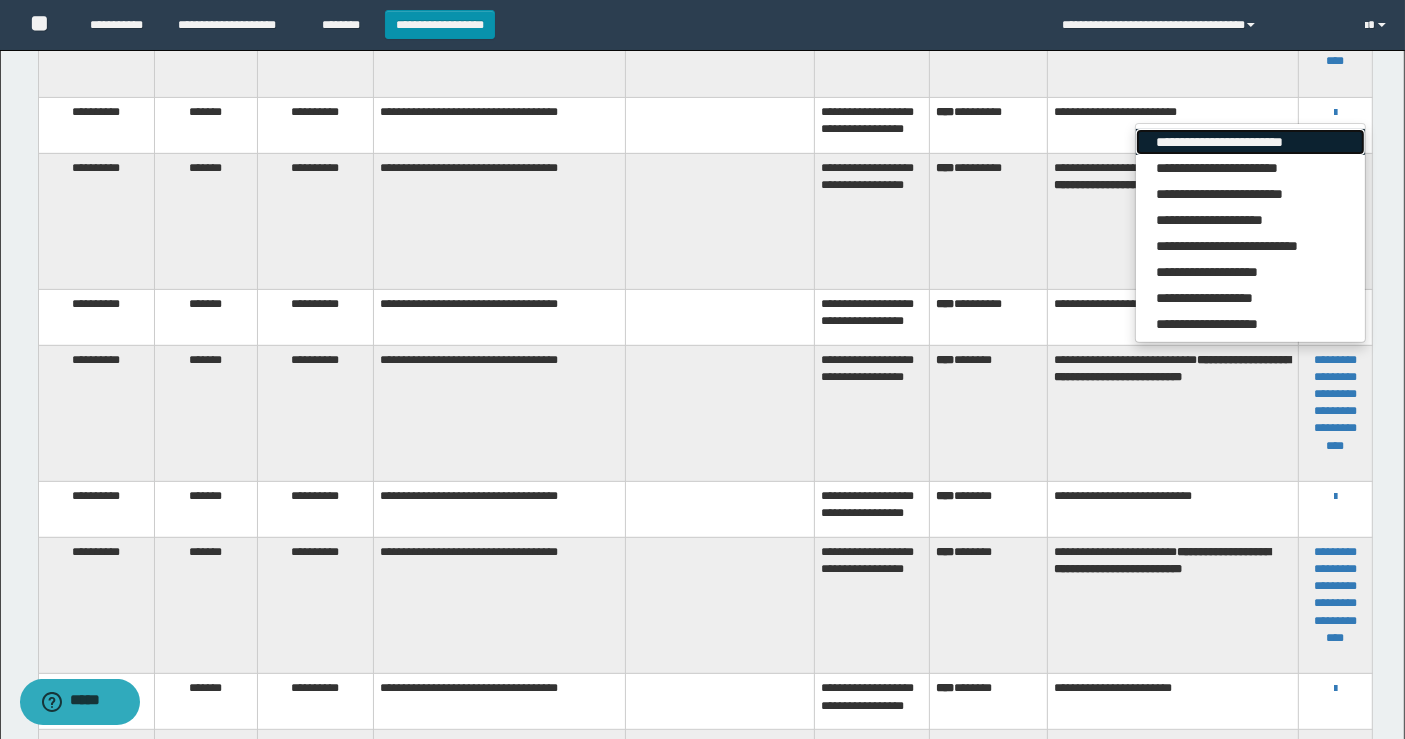 click on "**********" at bounding box center (1250, 142) 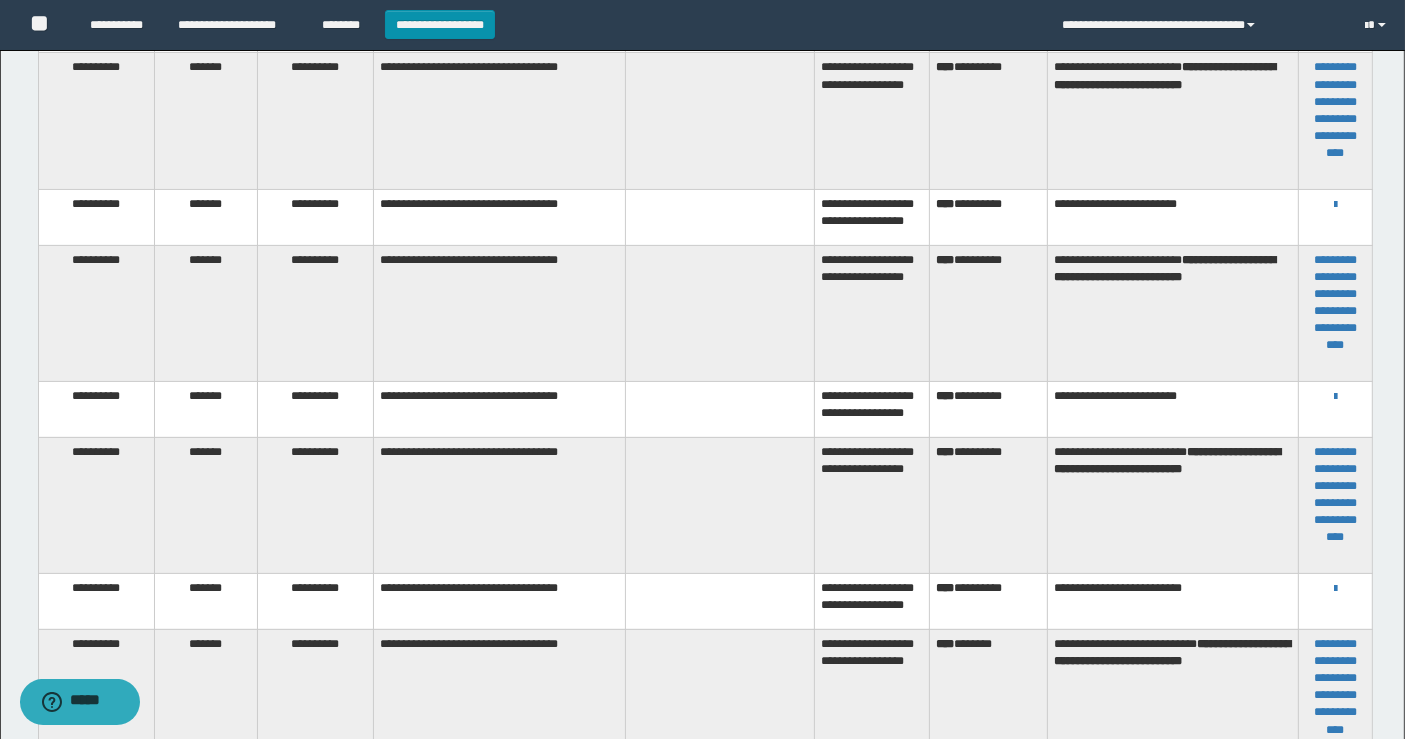 scroll, scrollTop: 333, scrollLeft: 0, axis: vertical 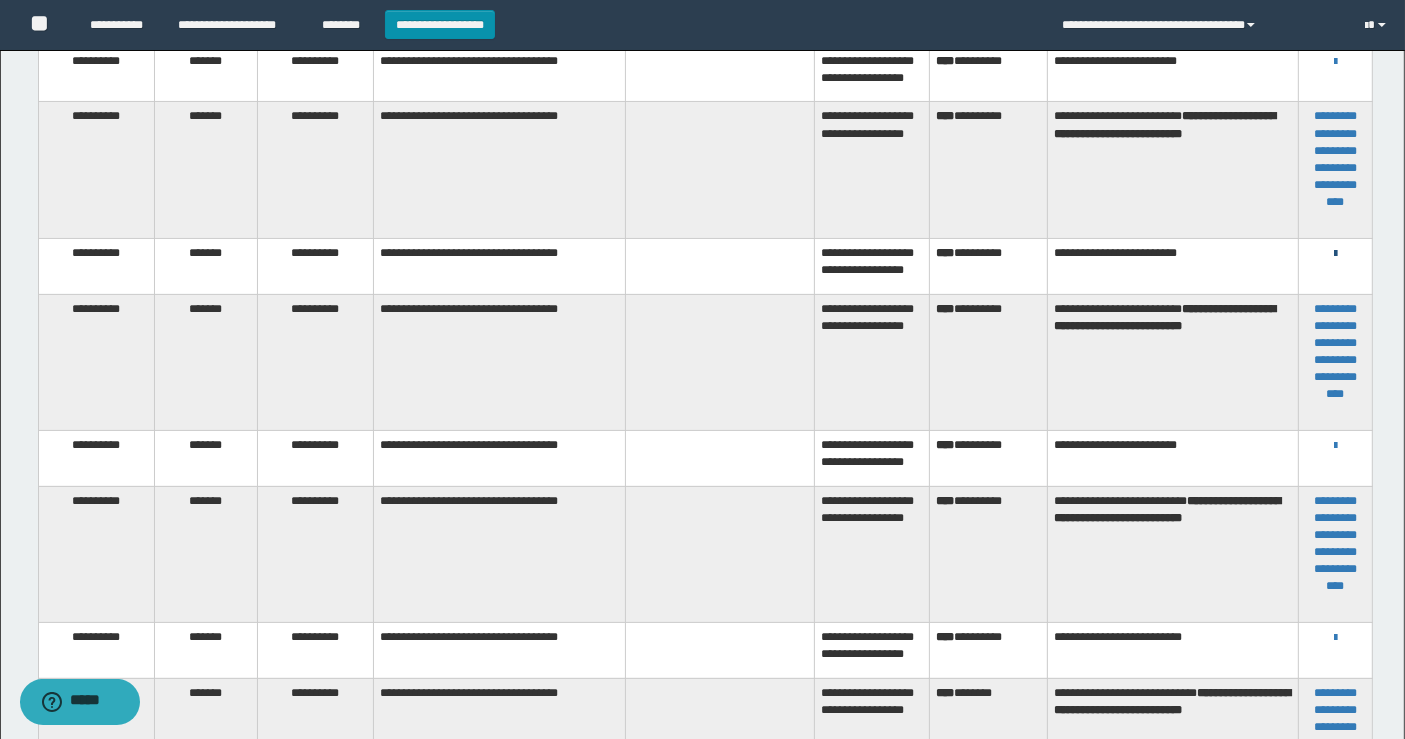 click at bounding box center (1335, 254) 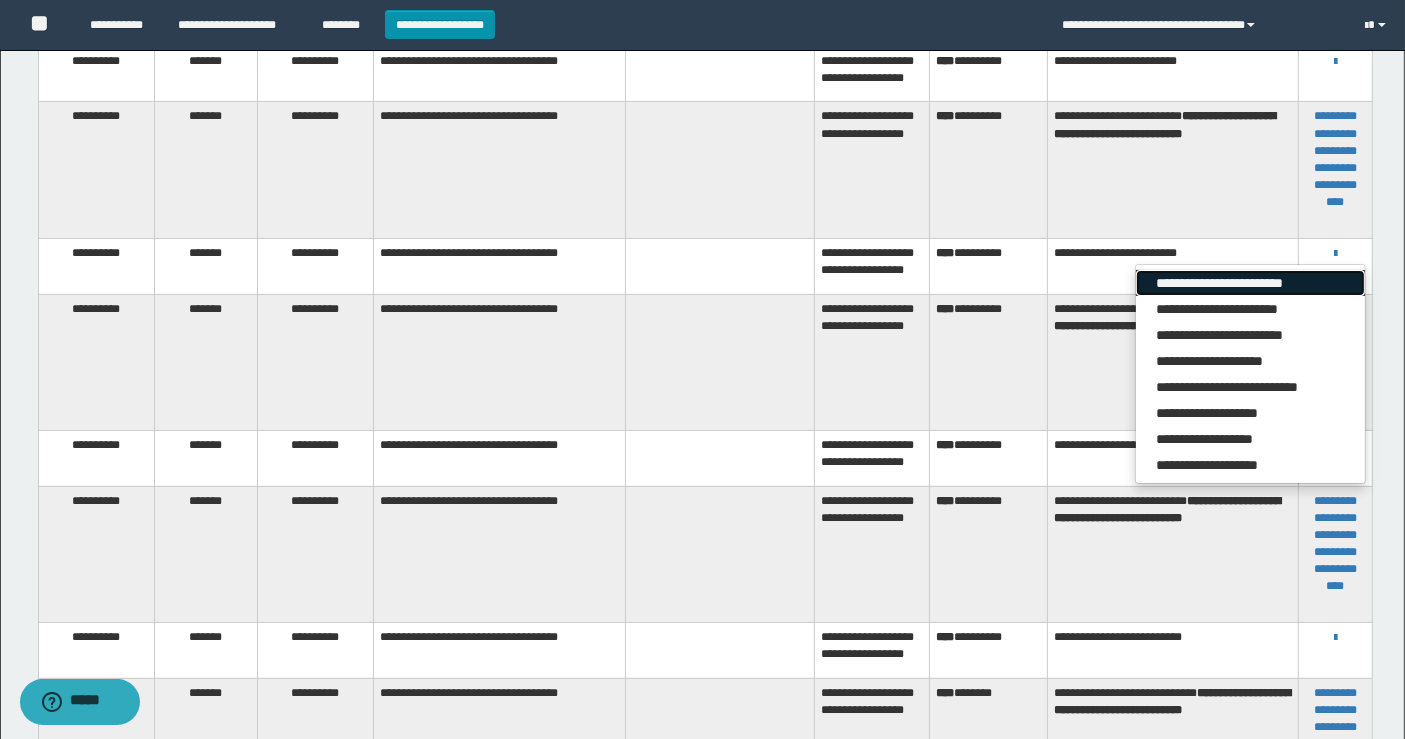 click on "**********" at bounding box center [1250, 283] 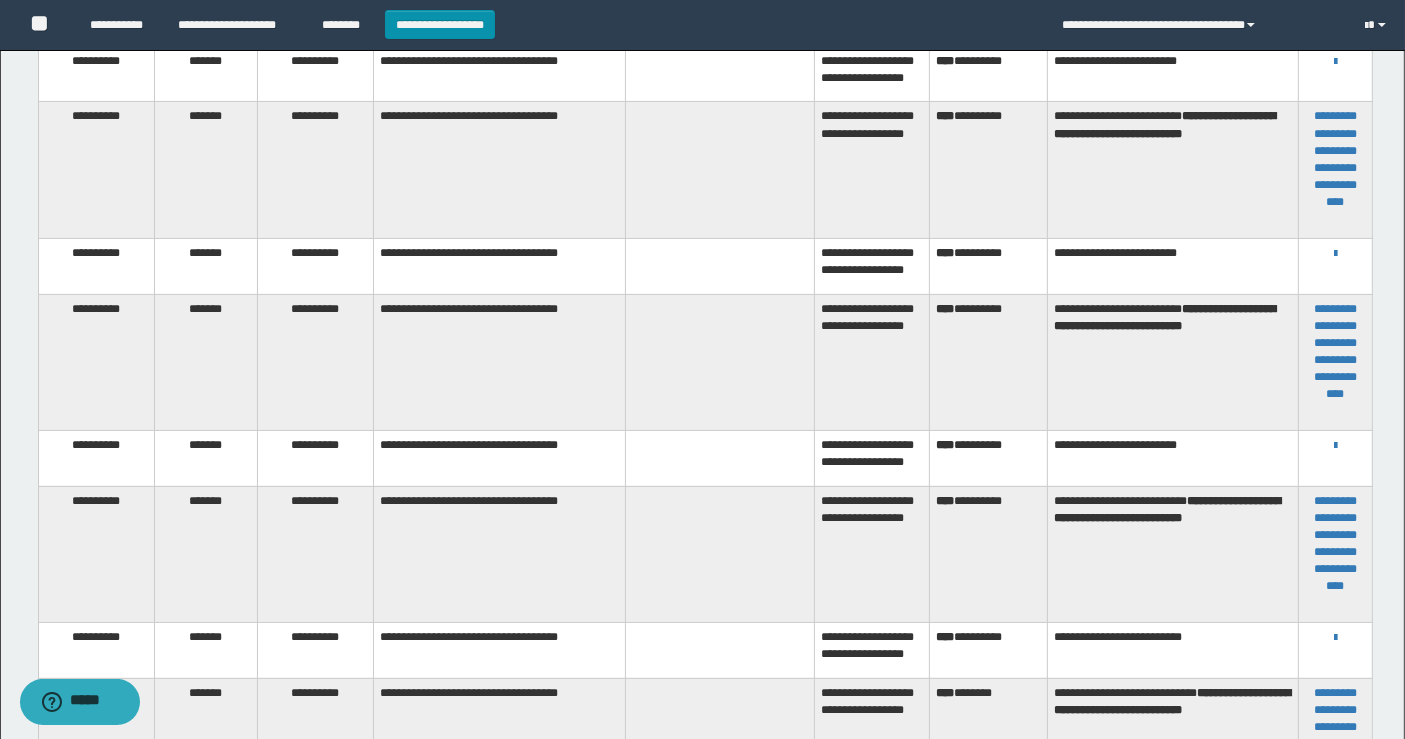click on "**********" at bounding box center [702, 1844] 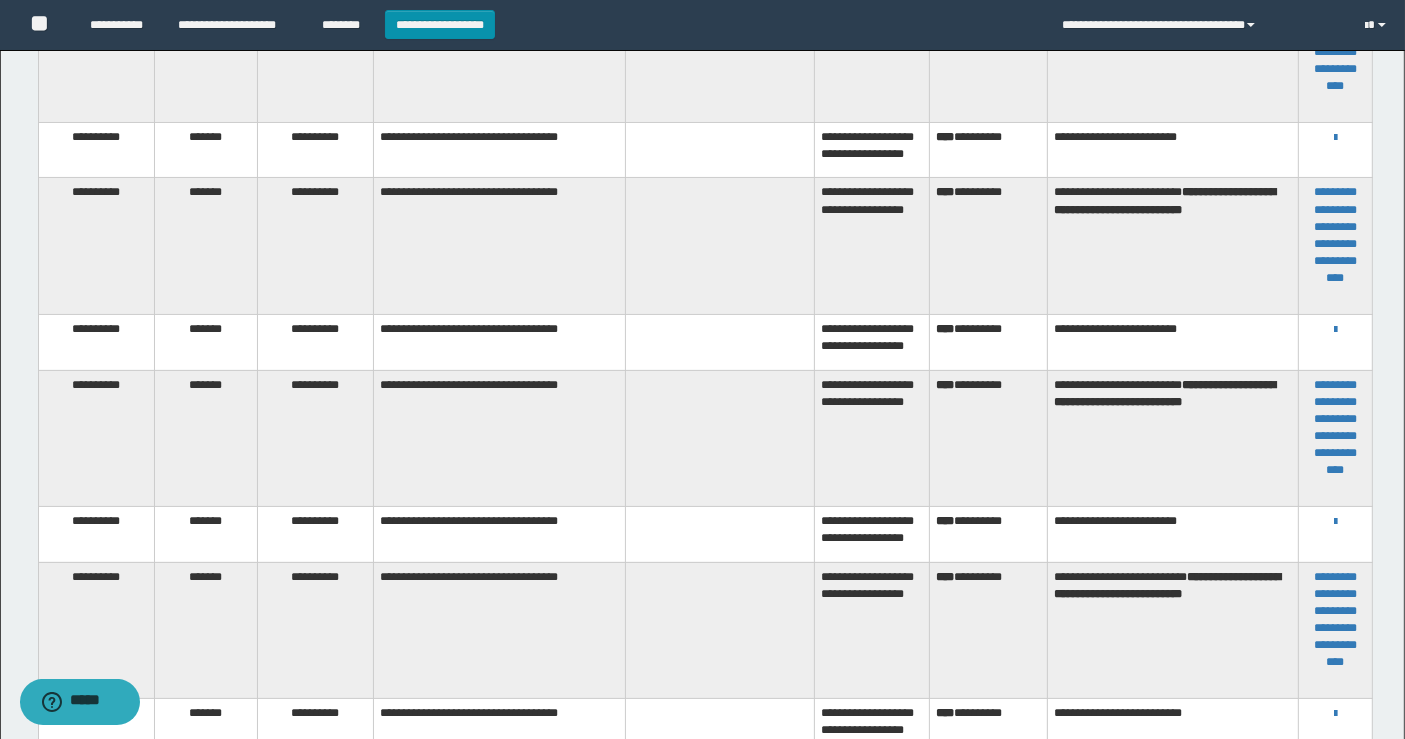 scroll, scrollTop: 222, scrollLeft: 0, axis: vertical 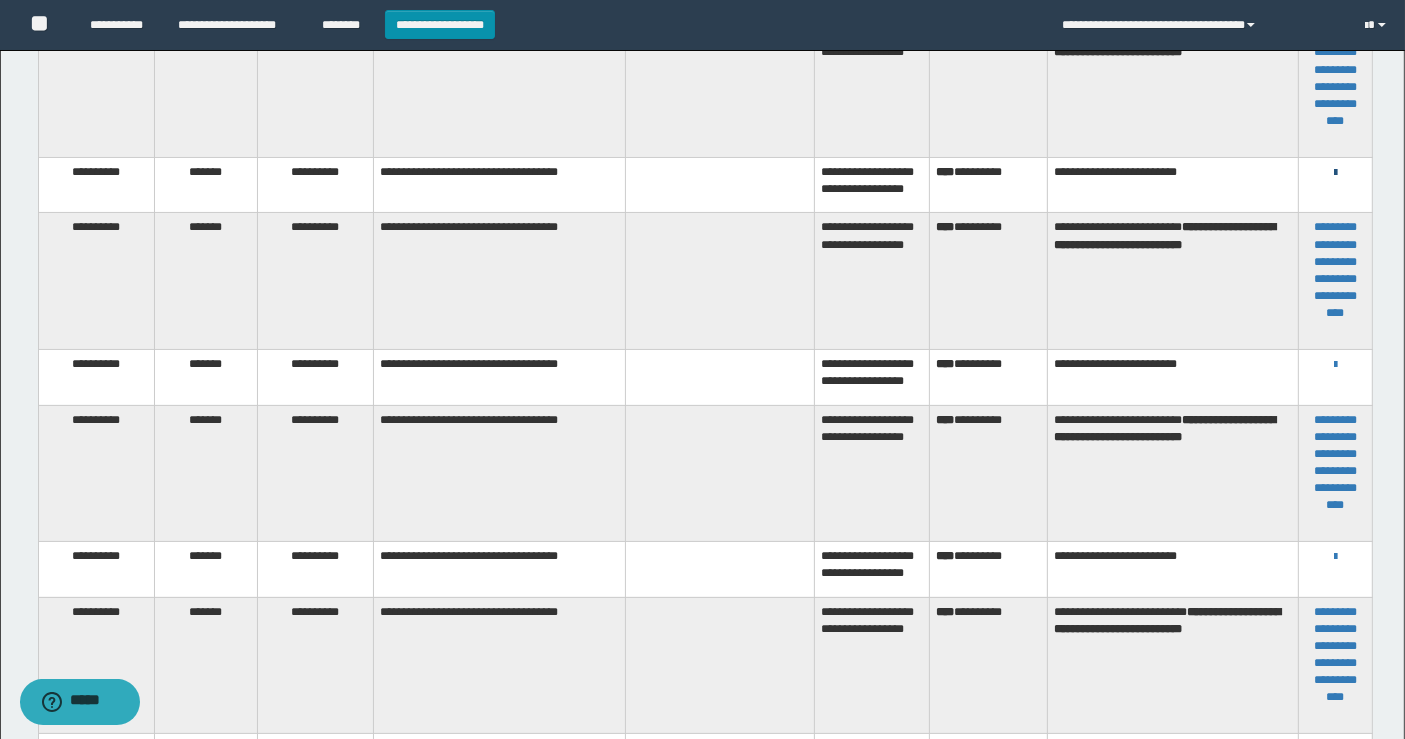 click at bounding box center [1335, 173] 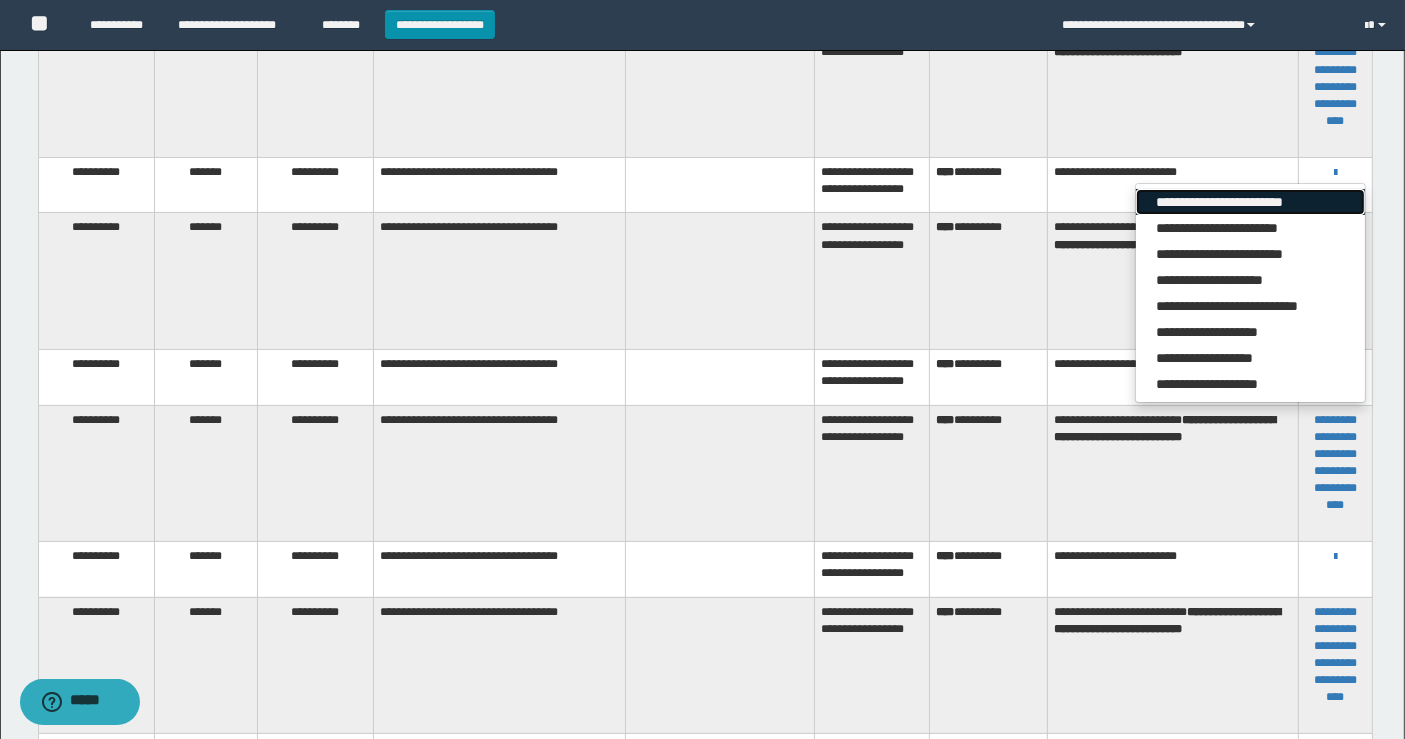 click on "**********" at bounding box center [1250, 202] 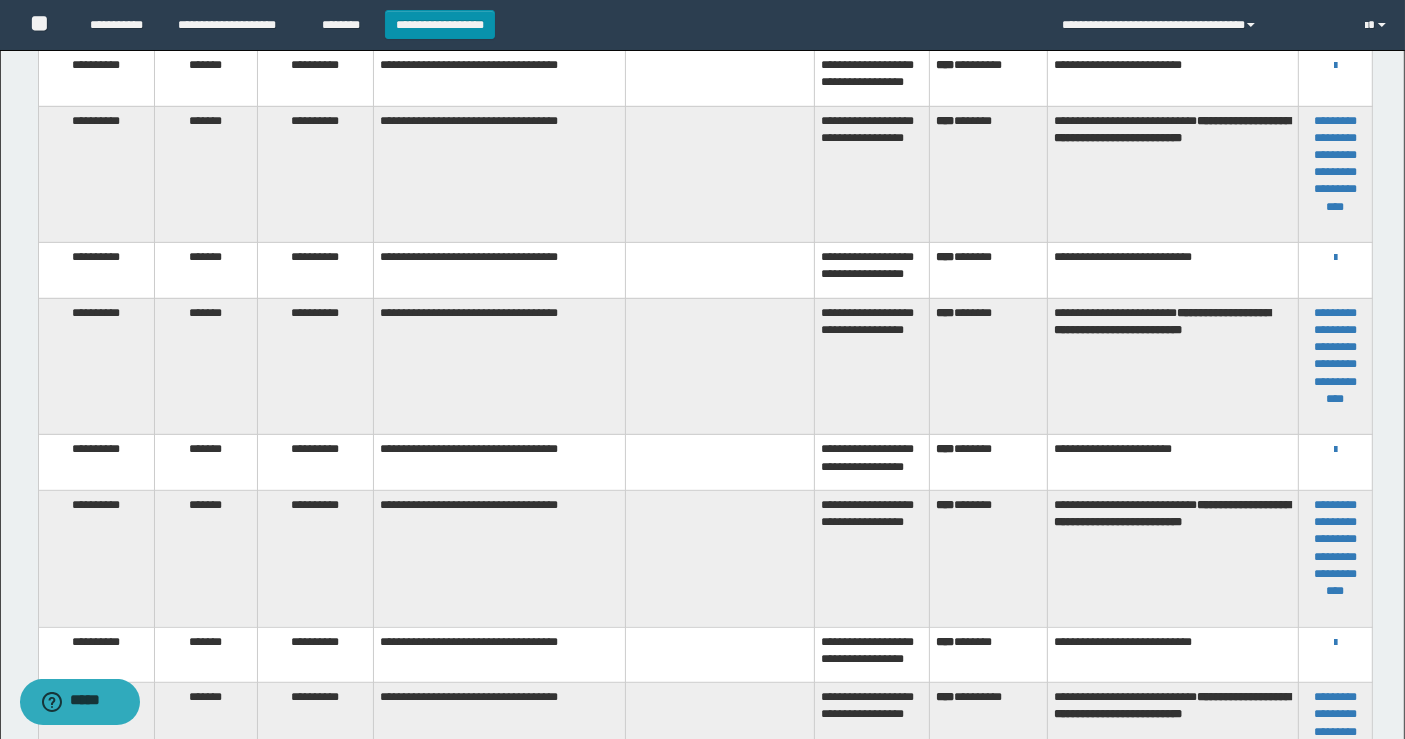 scroll, scrollTop: 888, scrollLeft: 0, axis: vertical 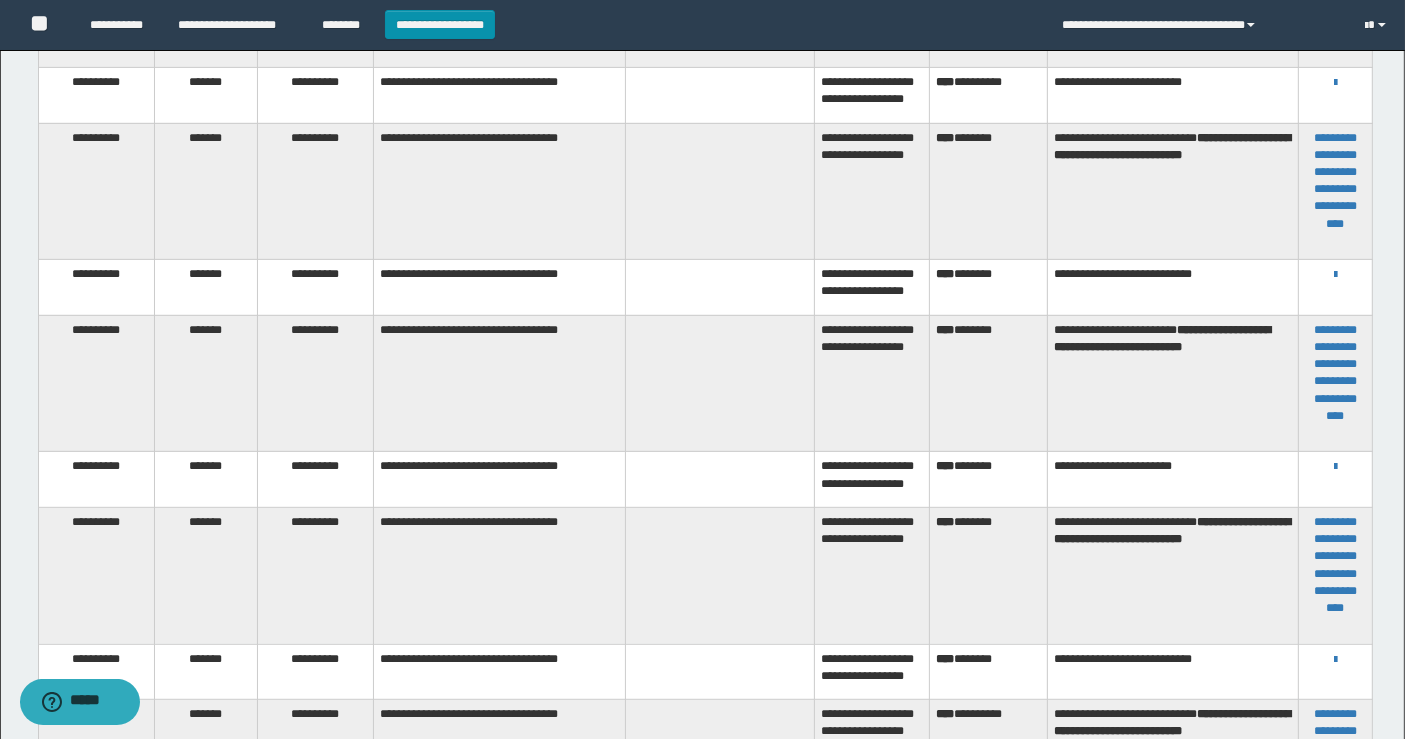 click on "*** ********" at bounding box center (988, 288) 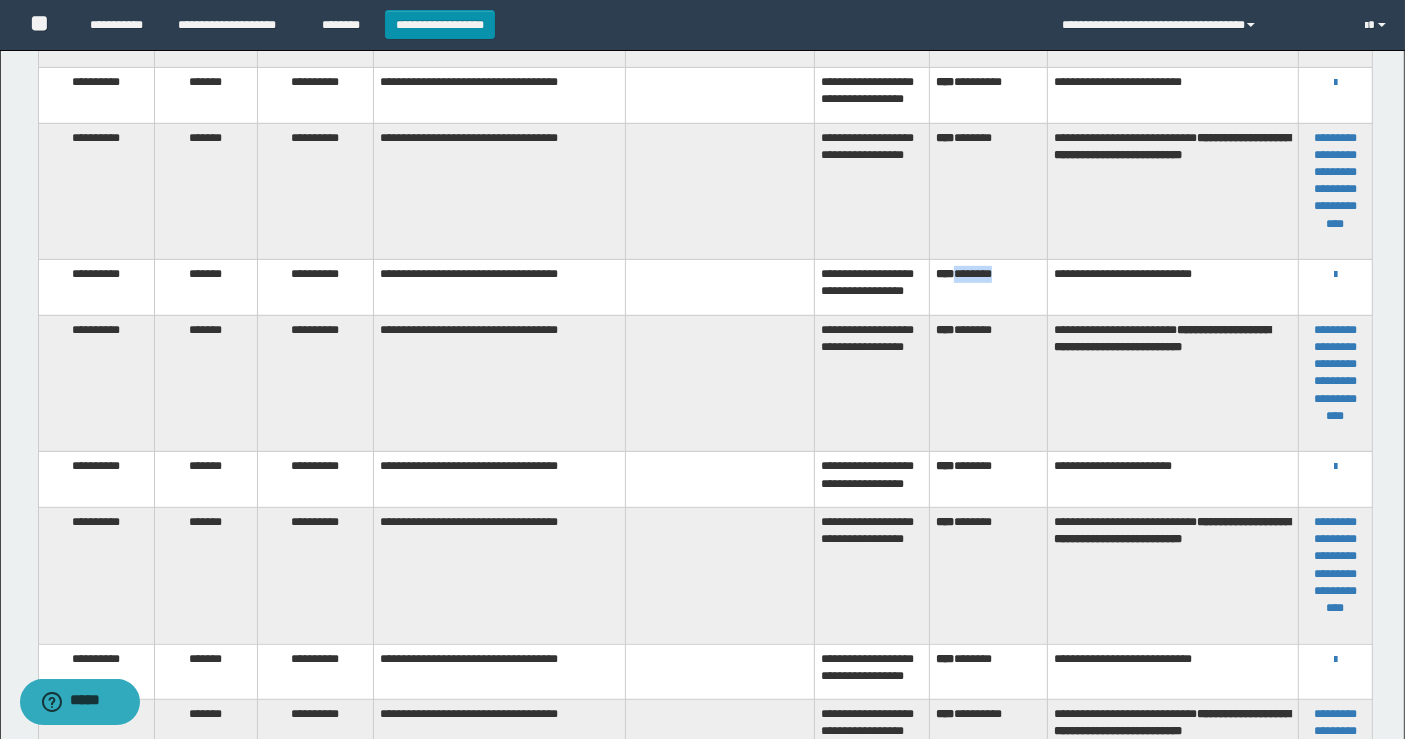 click on "*** ********" at bounding box center [988, 288] 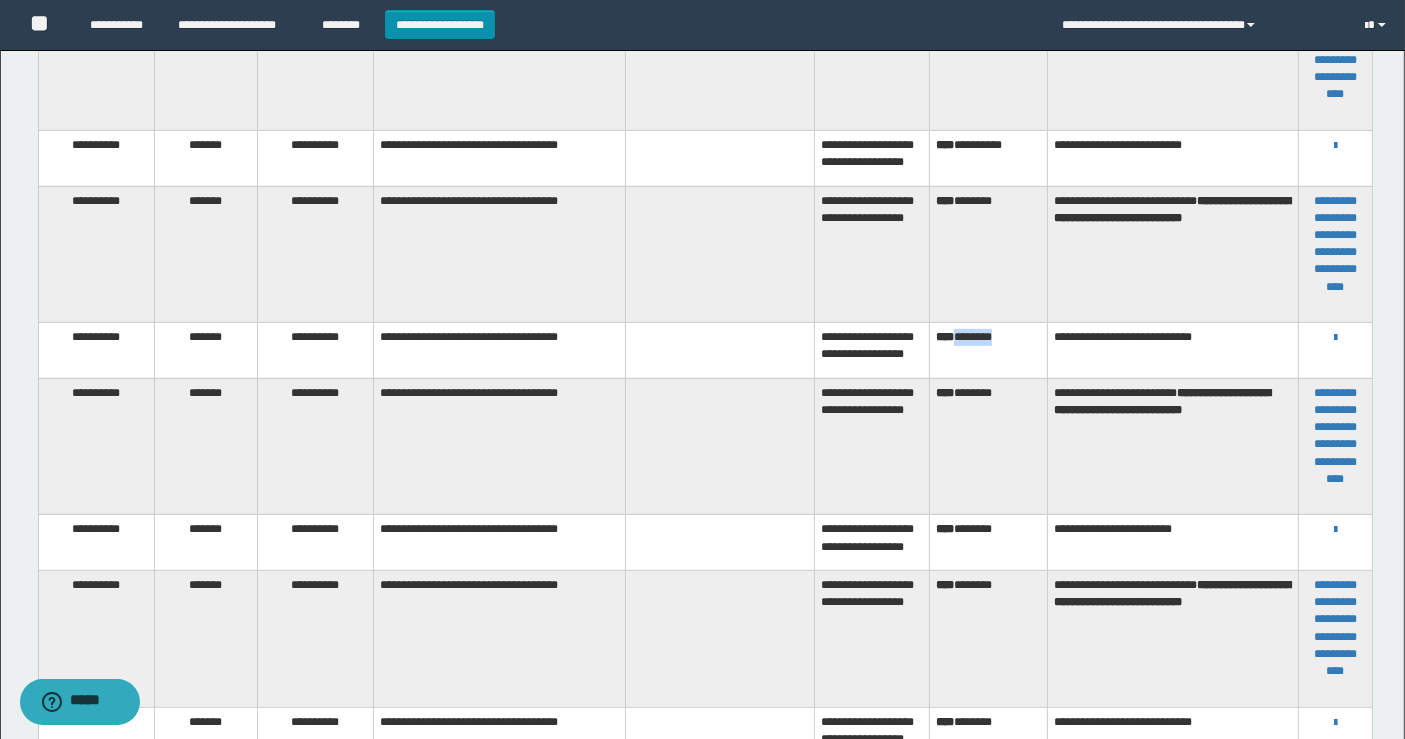 scroll, scrollTop: 777, scrollLeft: 0, axis: vertical 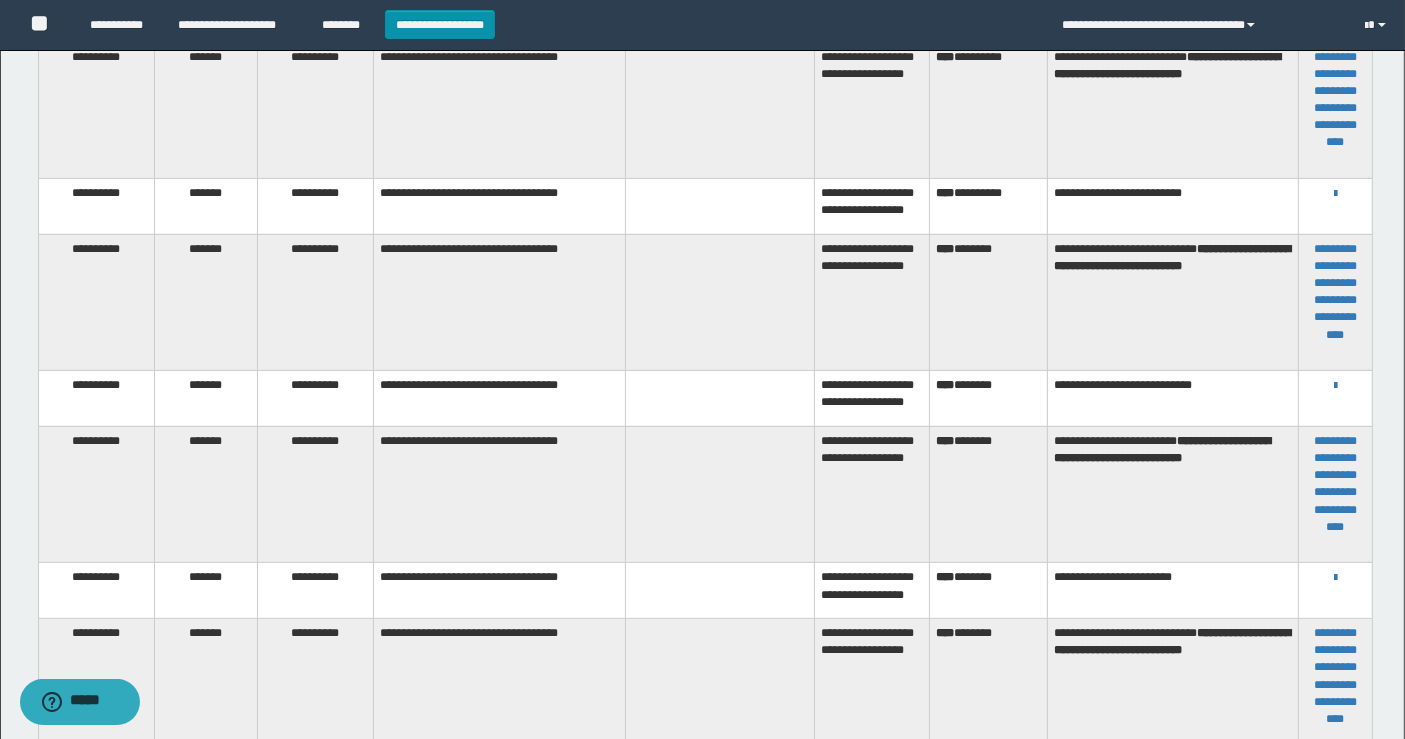 click on "**********" at bounding box center (988, 207) 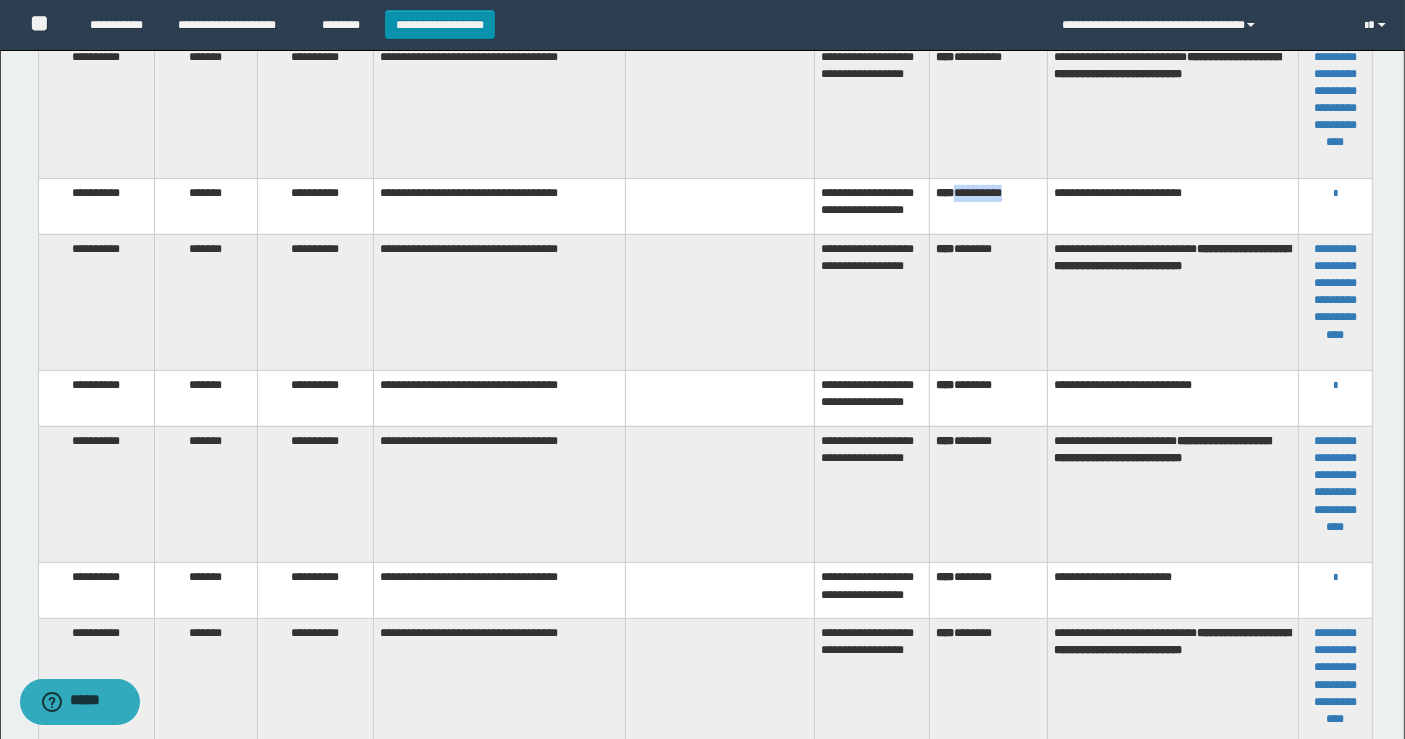 click on "**********" at bounding box center [988, 207] 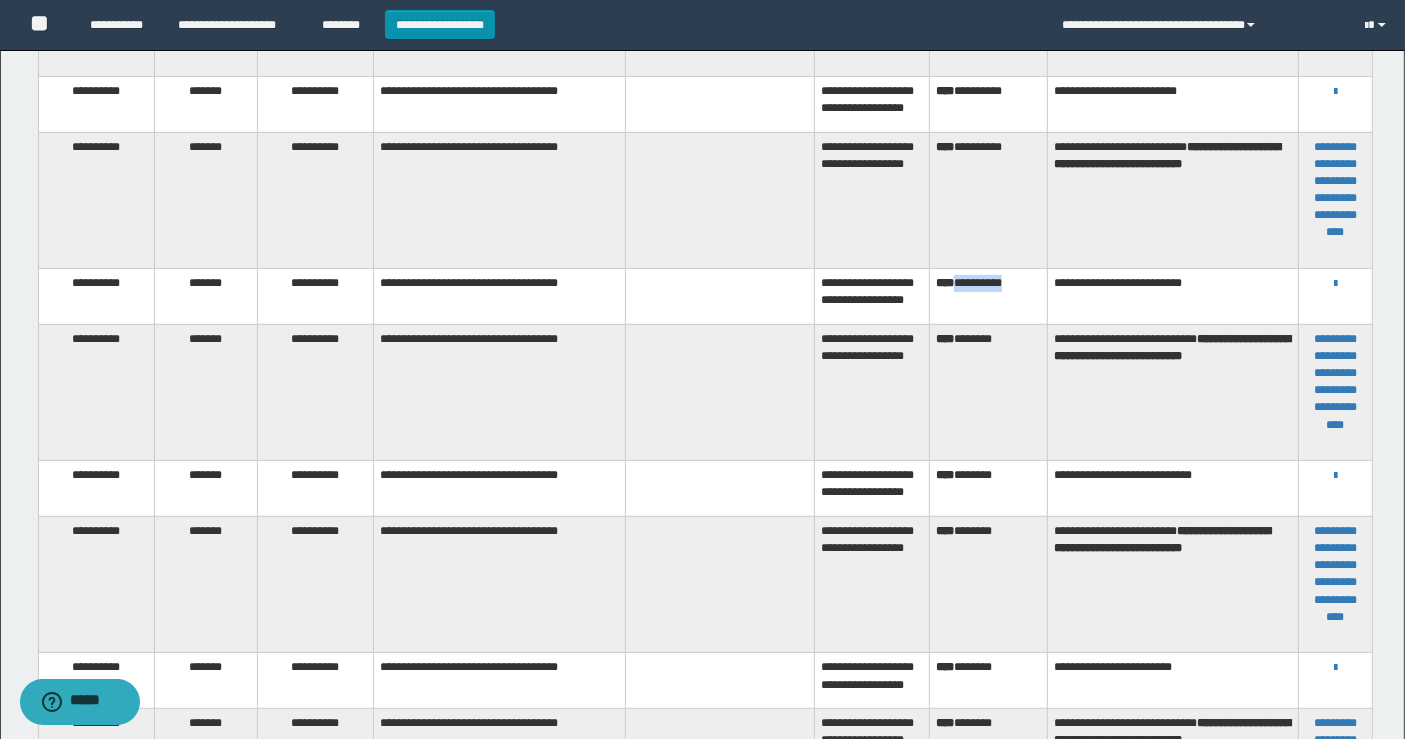 scroll, scrollTop: 666, scrollLeft: 0, axis: vertical 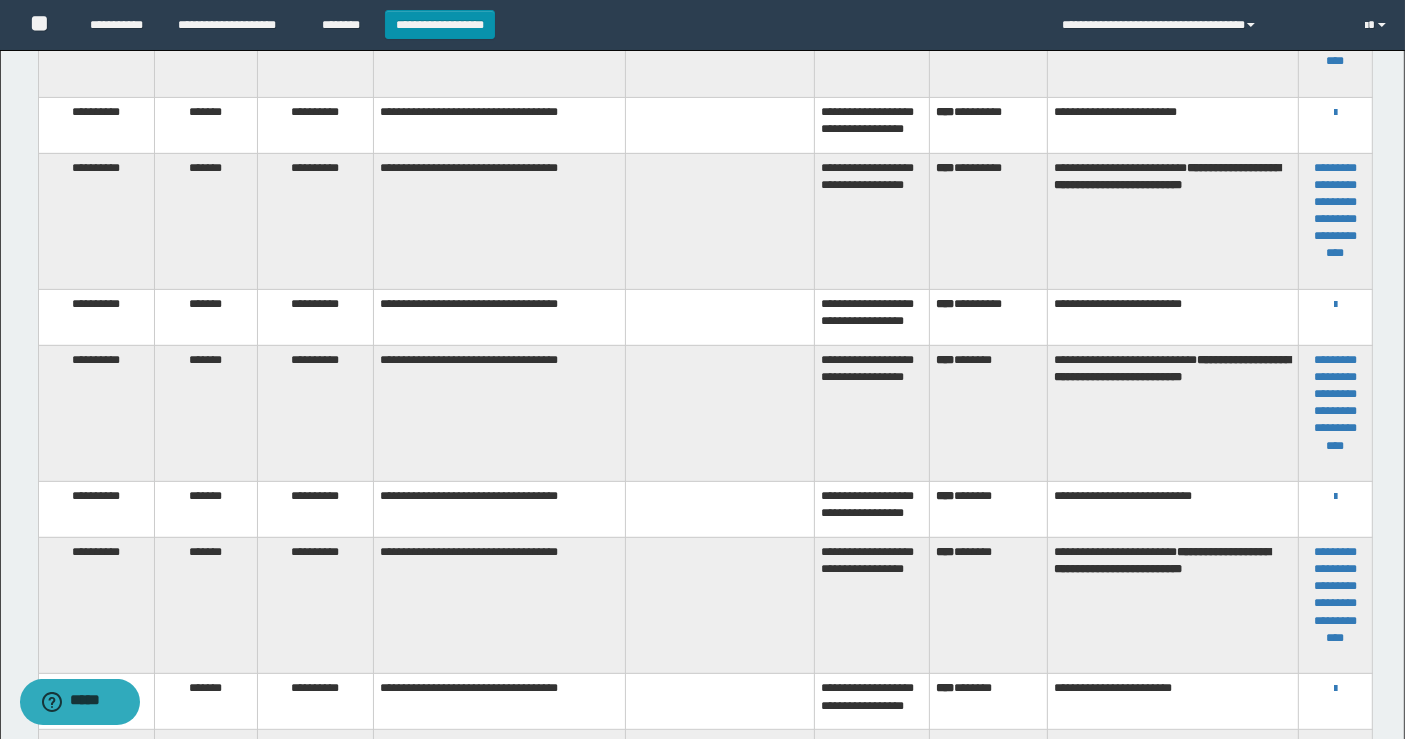 click on "**********" at bounding box center (988, 126) 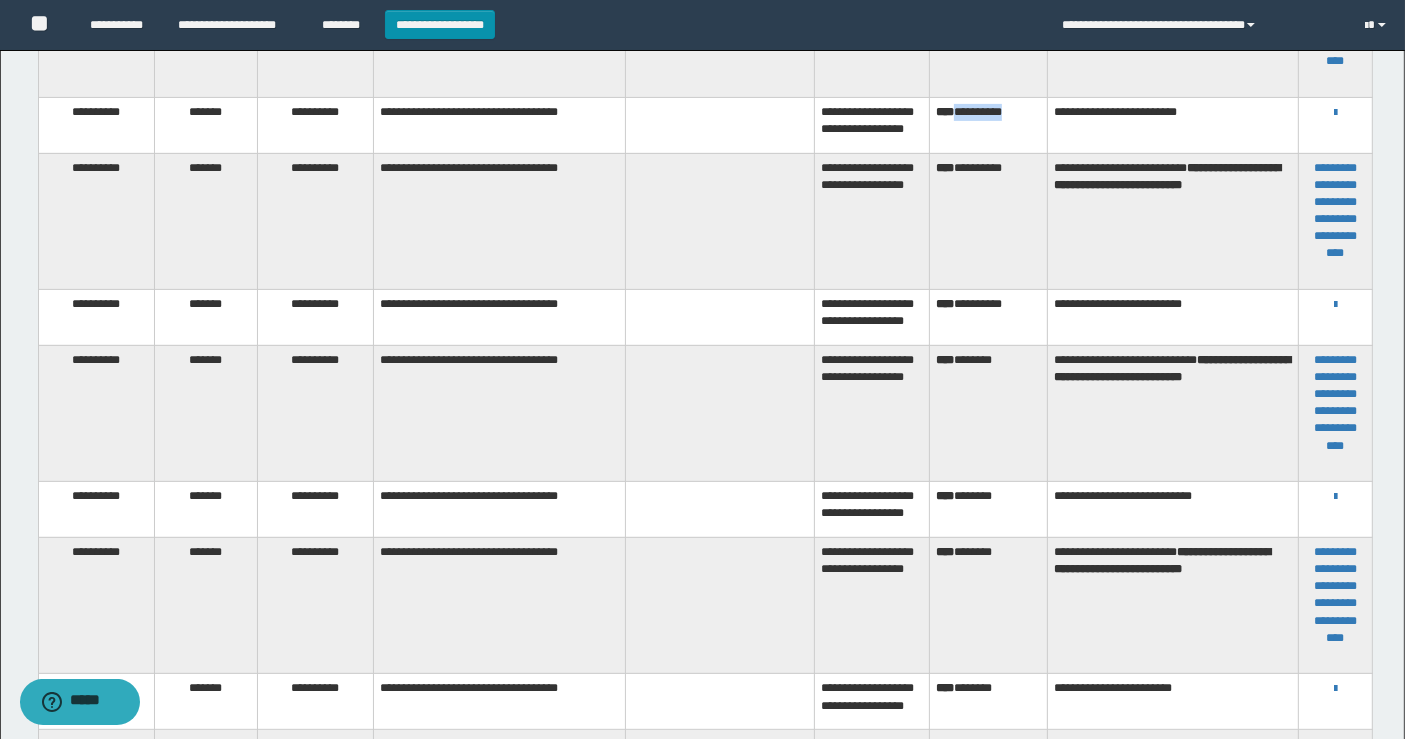 click on "**********" at bounding box center (988, 126) 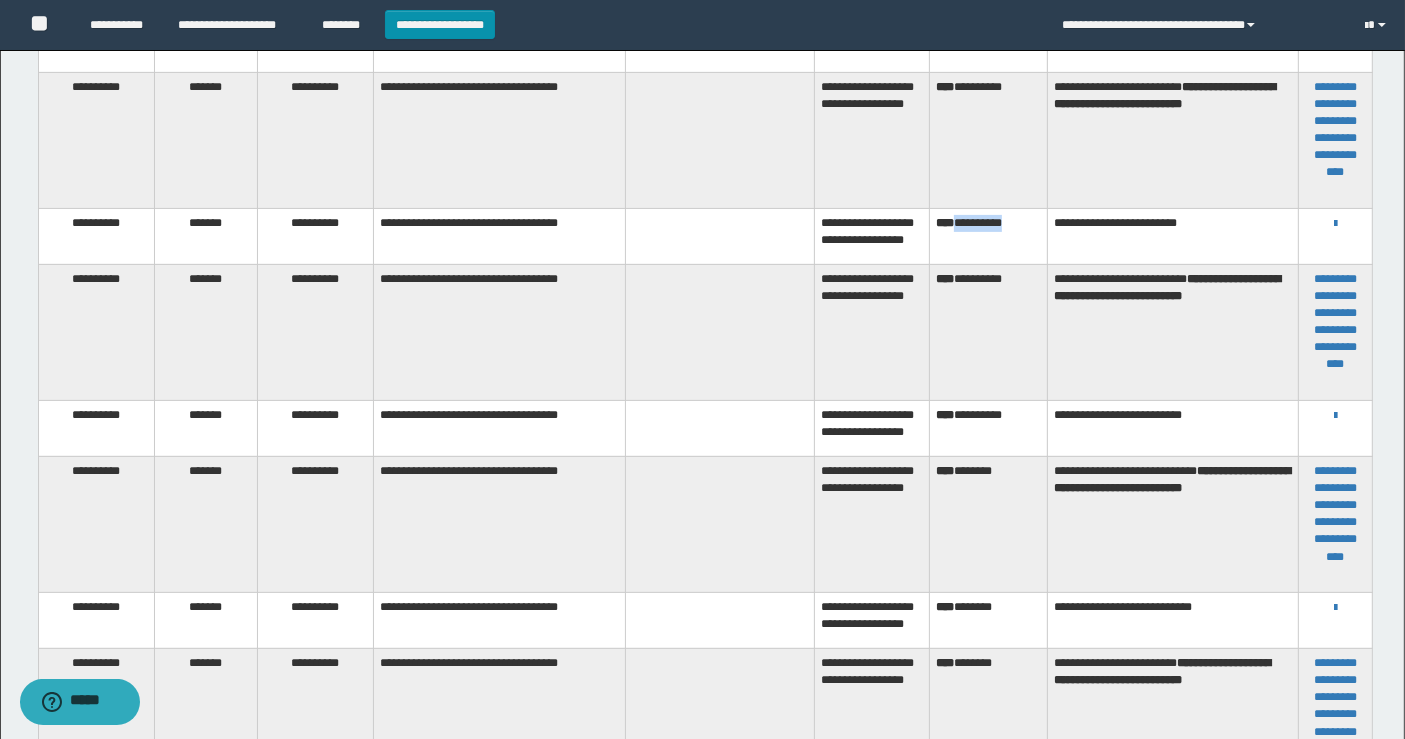 scroll, scrollTop: 444, scrollLeft: 0, axis: vertical 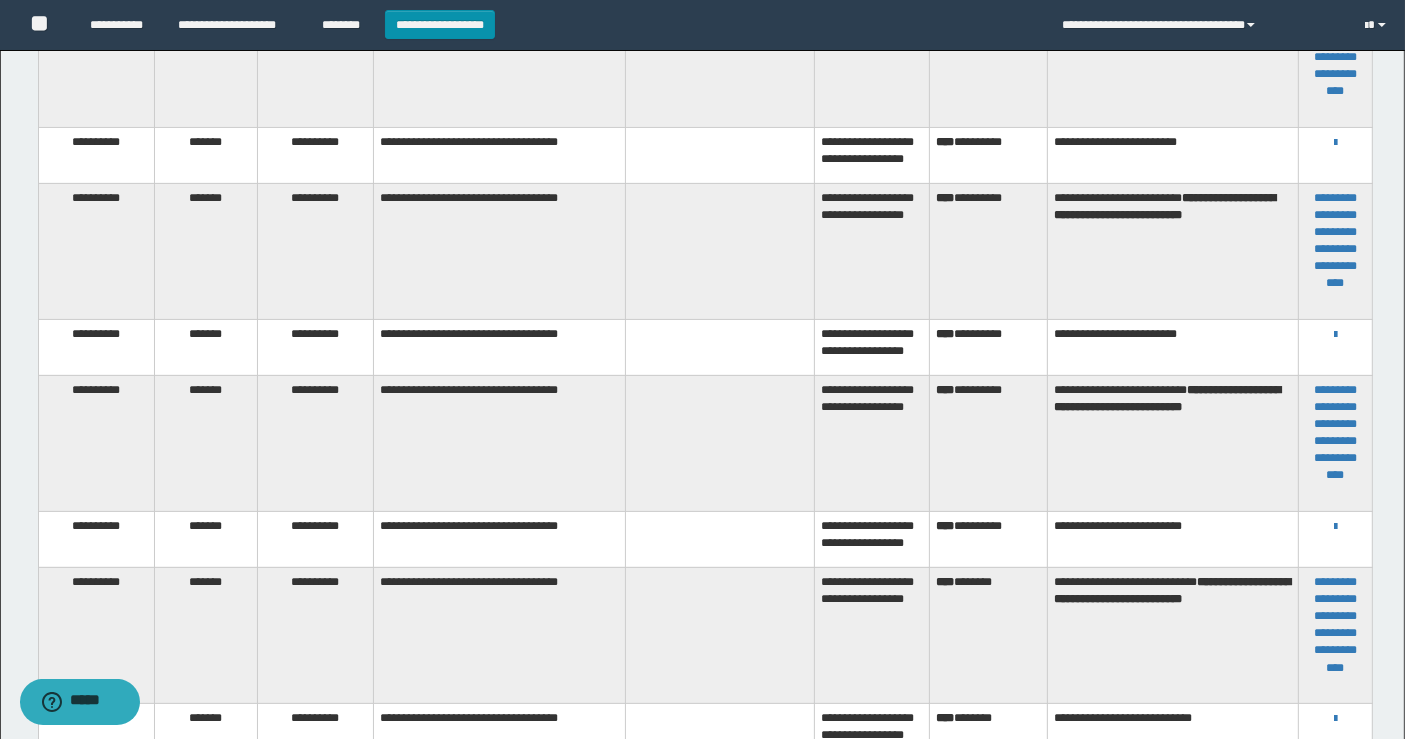 click on "**********" at bounding box center [988, 155] 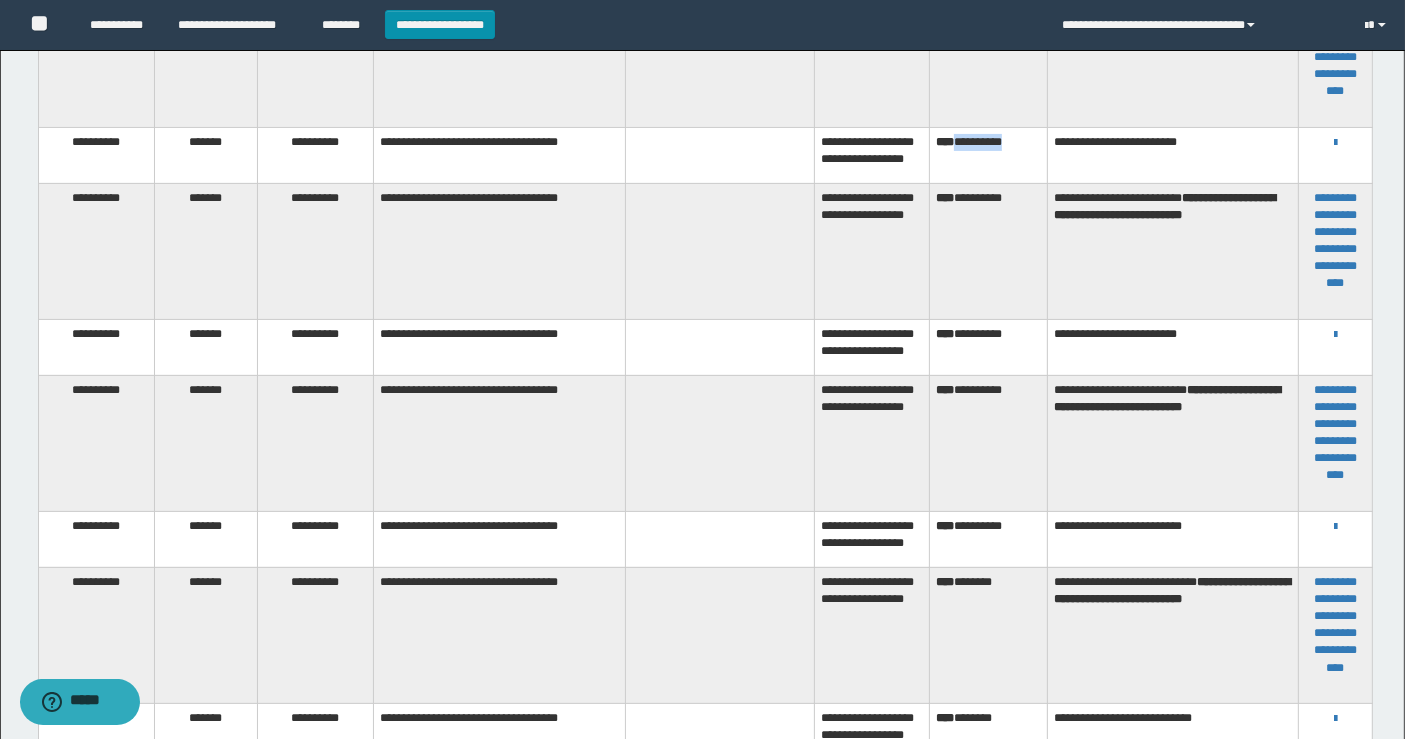 click on "**********" at bounding box center (988, 155) 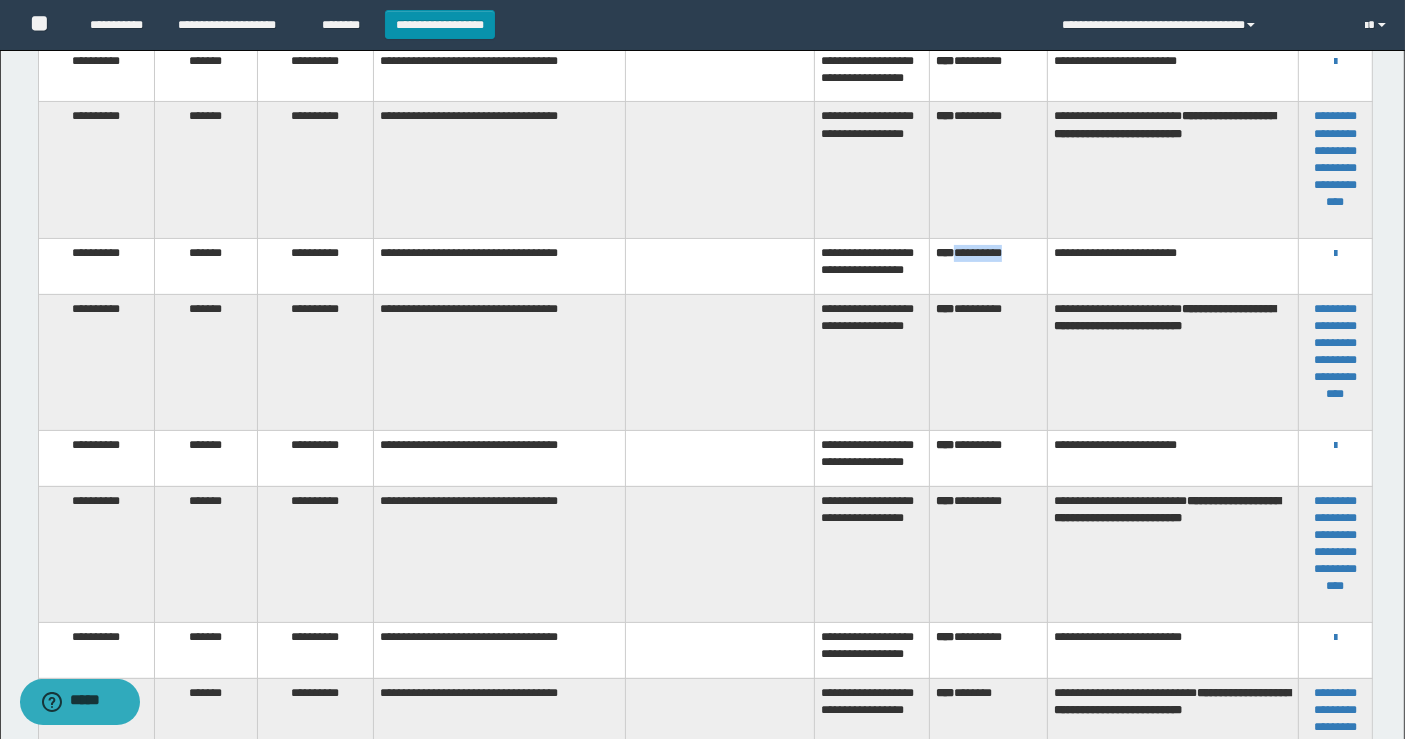 scroll, scrollTop: 222, scrollLeft: 0, axis: vertical 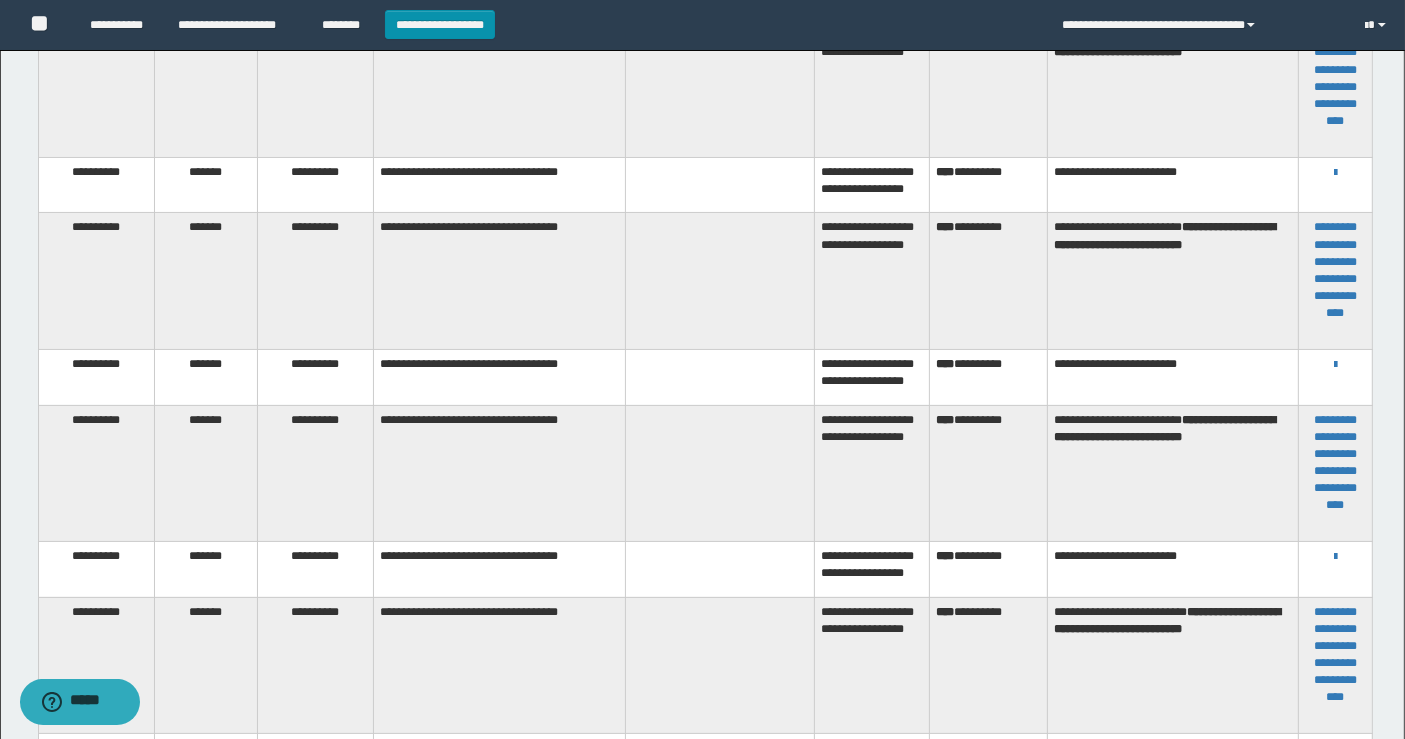 click on "**********" at bounding box center [988, 185] 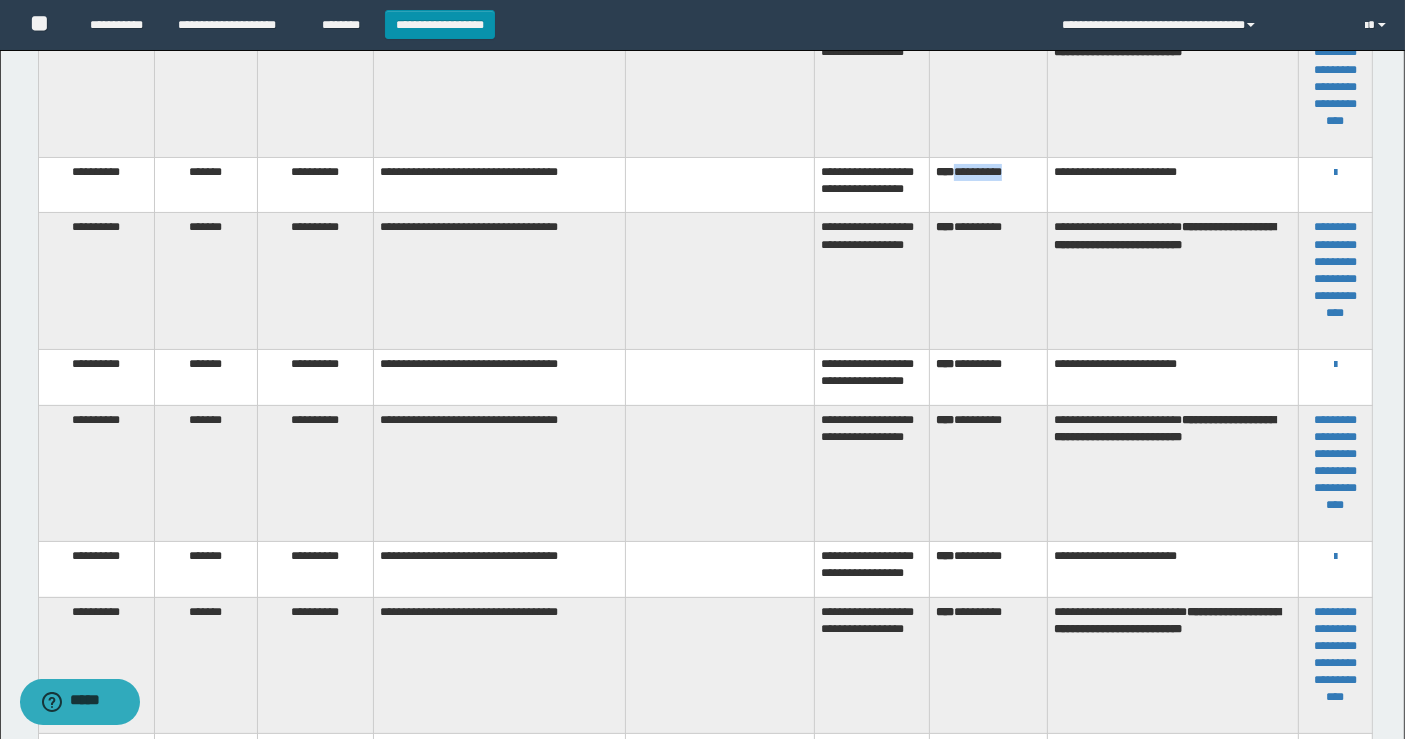 click on "**********" at bounding box center [988, 185] 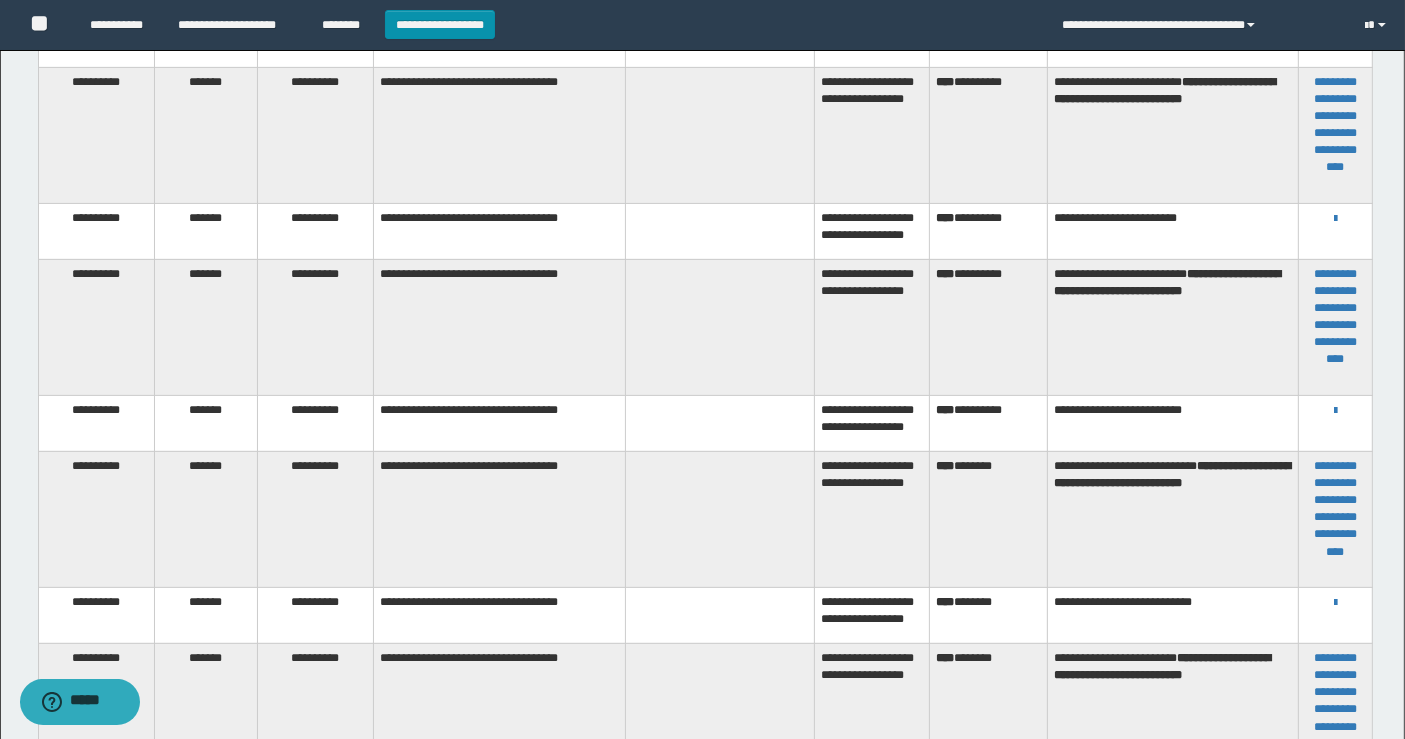 scroll, scrollTop: 666, scrollLeft: 0, axis: vertical 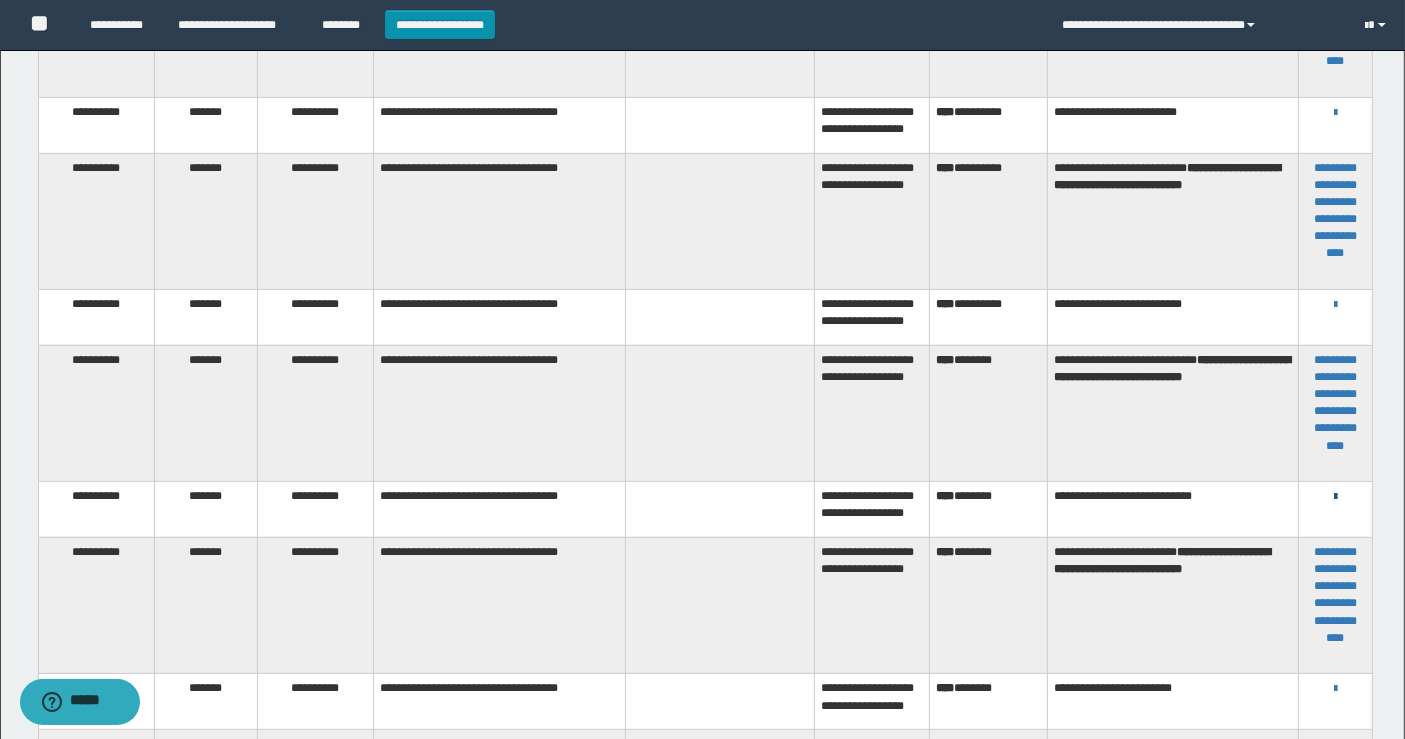 click on "**********" at bounding box center (1335, 496) 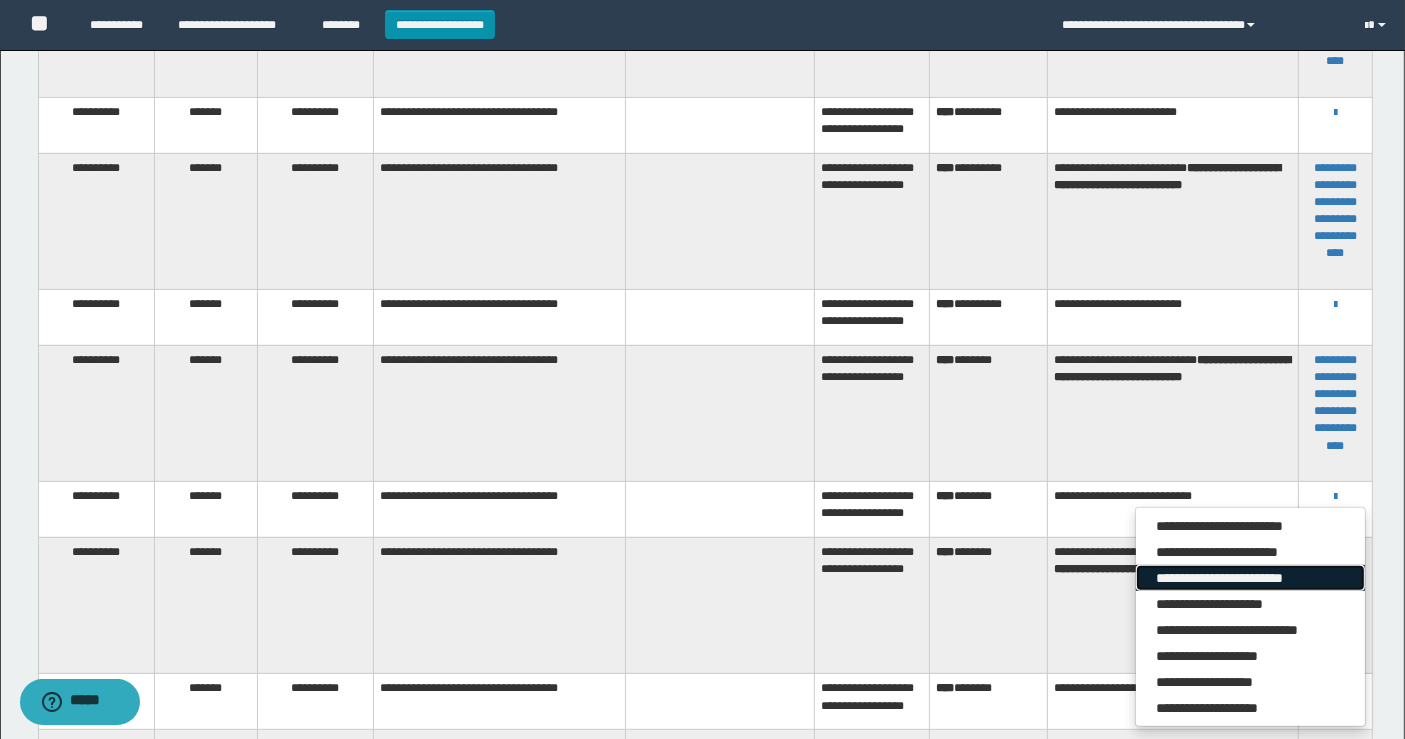 click on "**********" at bounding box center (1250, 578) 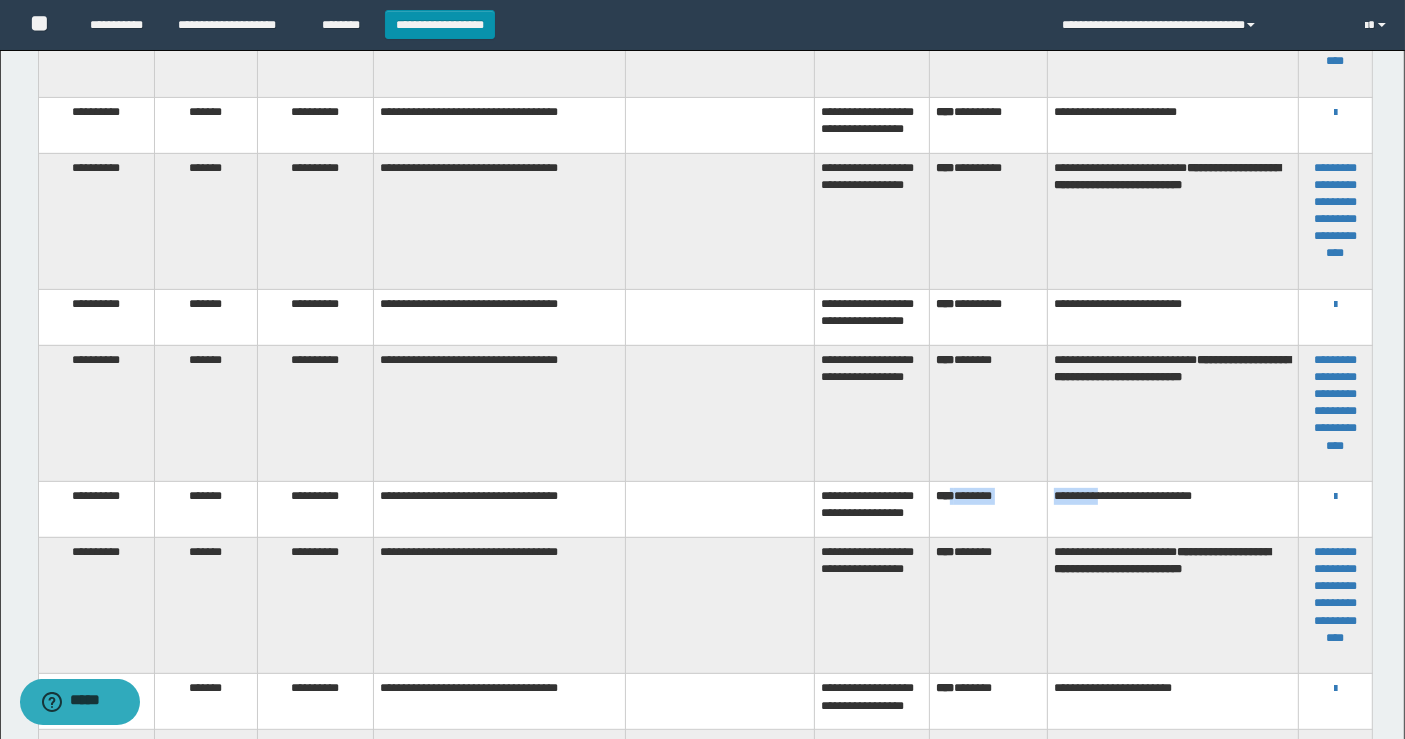 click on "*** ********" at bounding box center [988, 510] 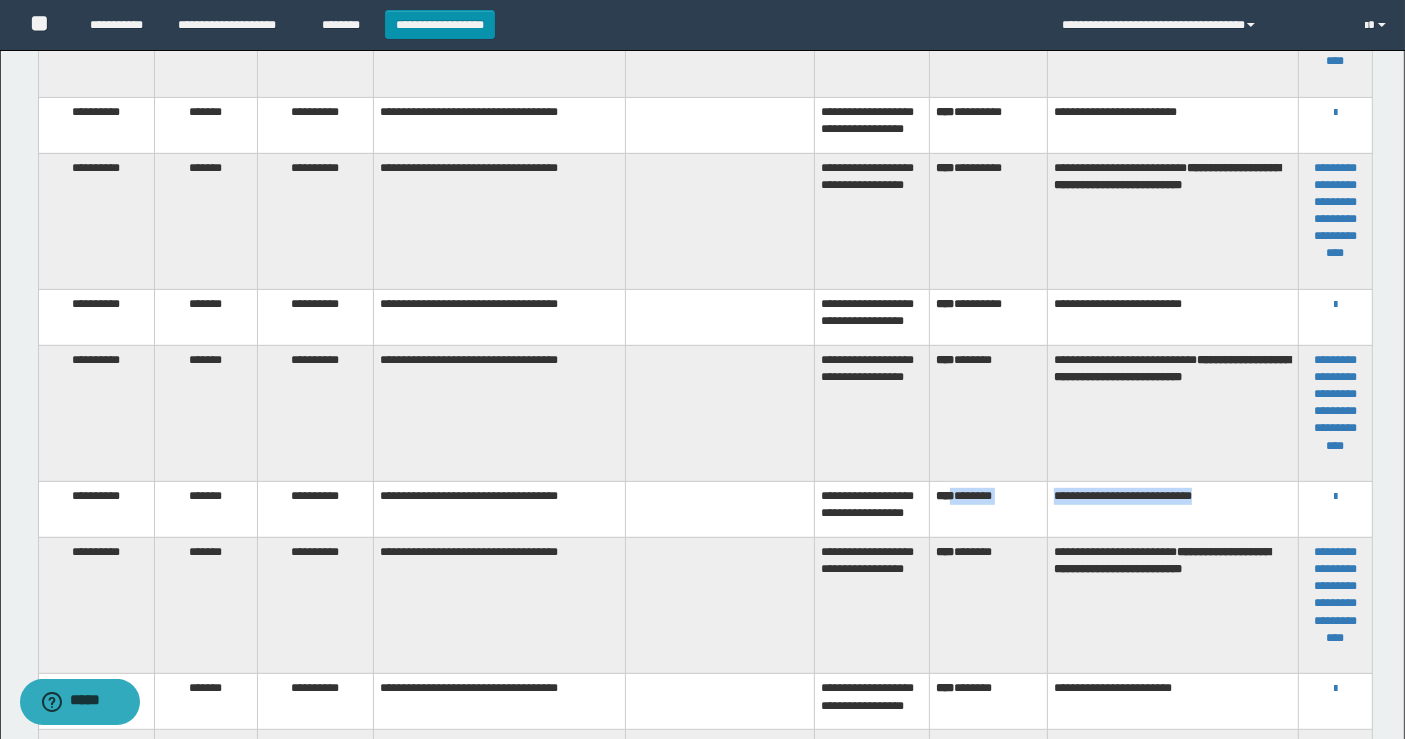 copy on "**********" 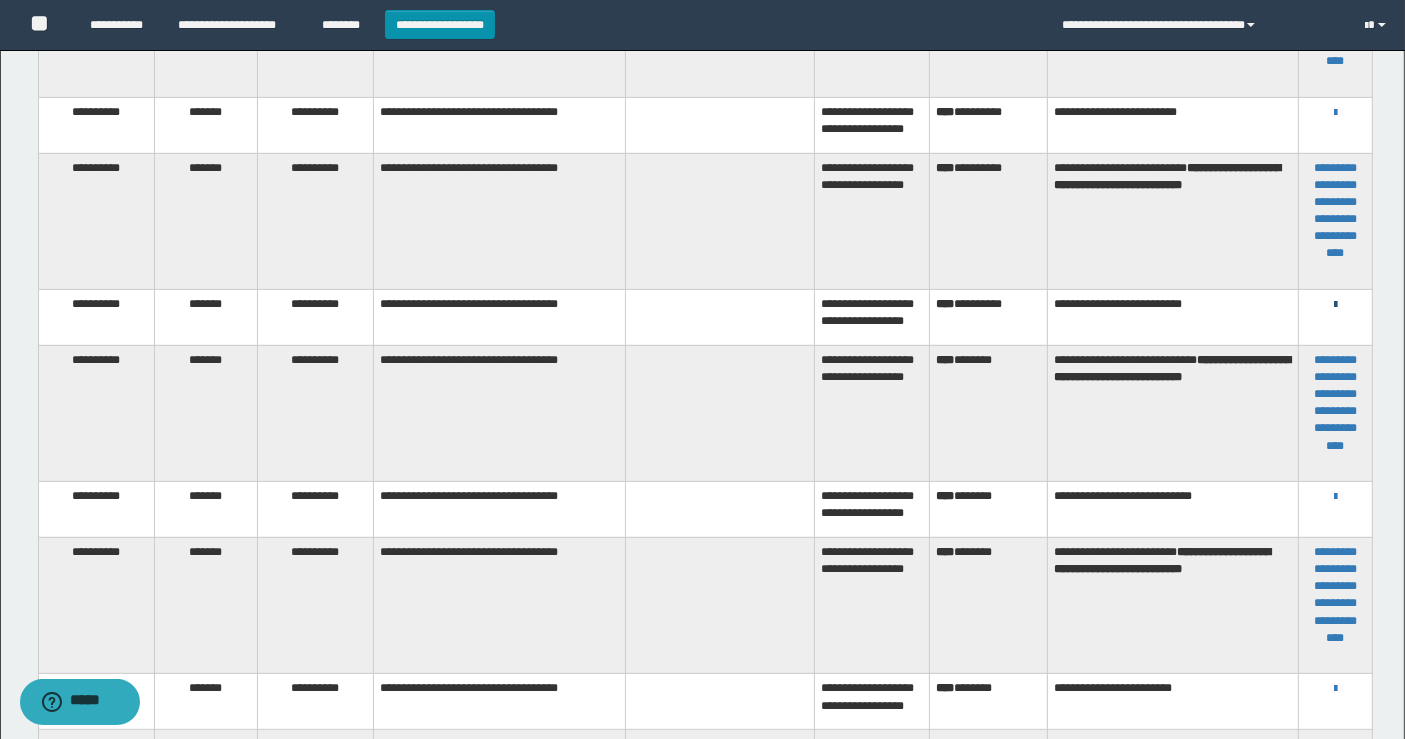 click at bounding box center (1335, 305) 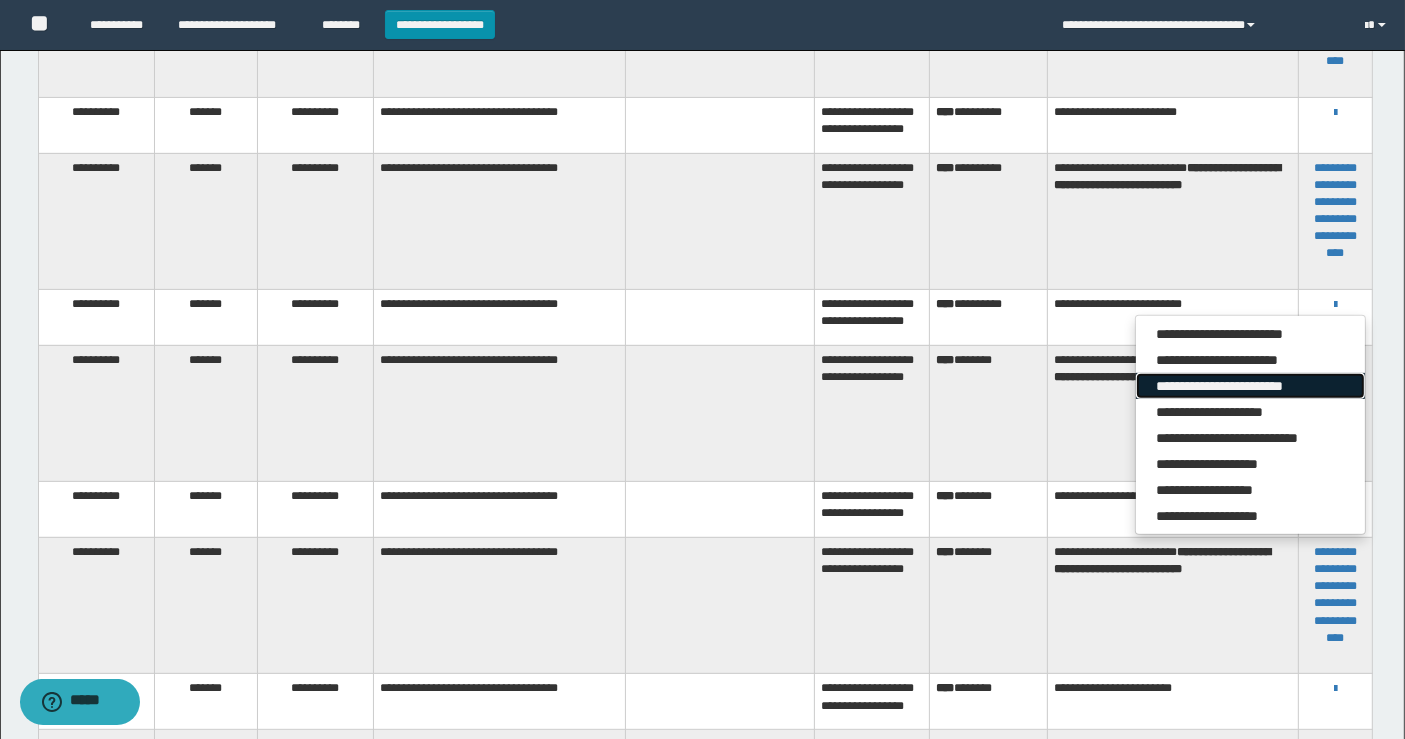 click on "**********" at bounding box center (1250, 386) 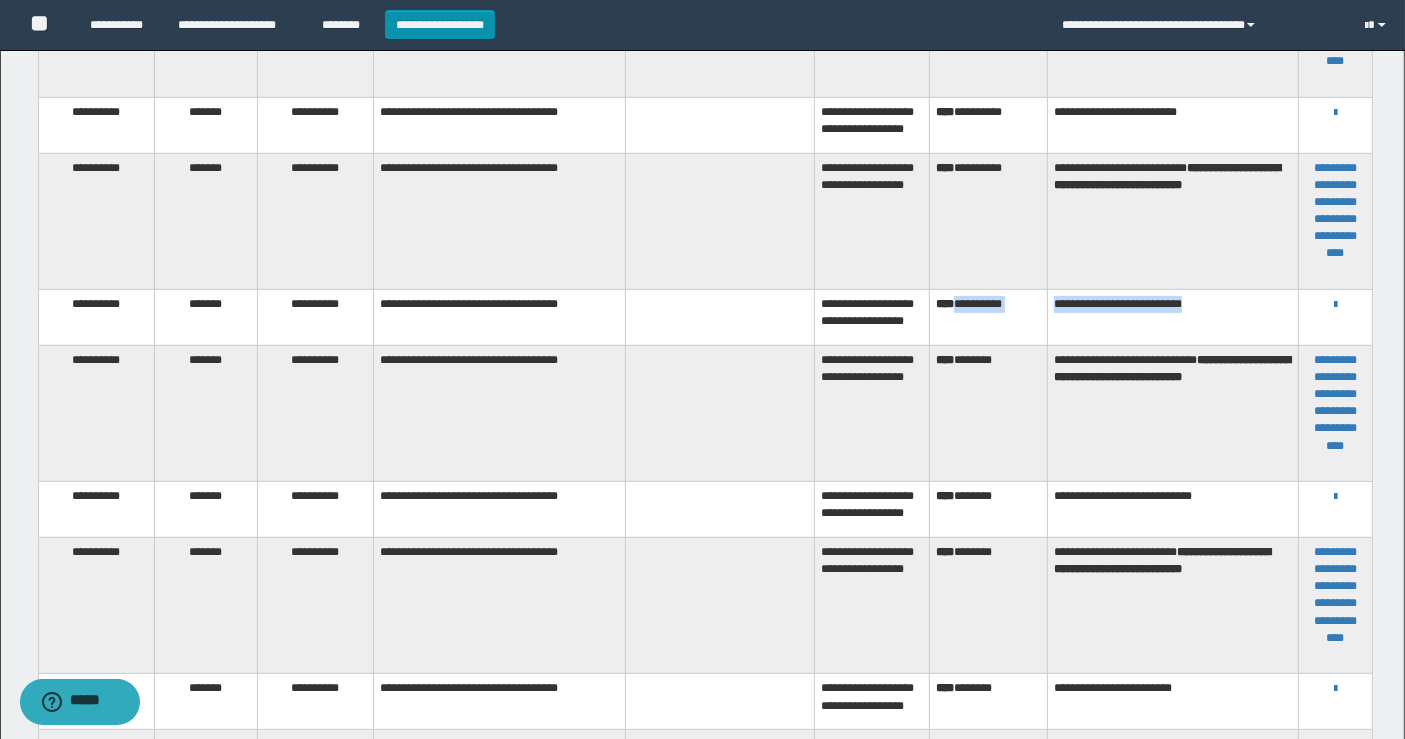 copy on "**********" 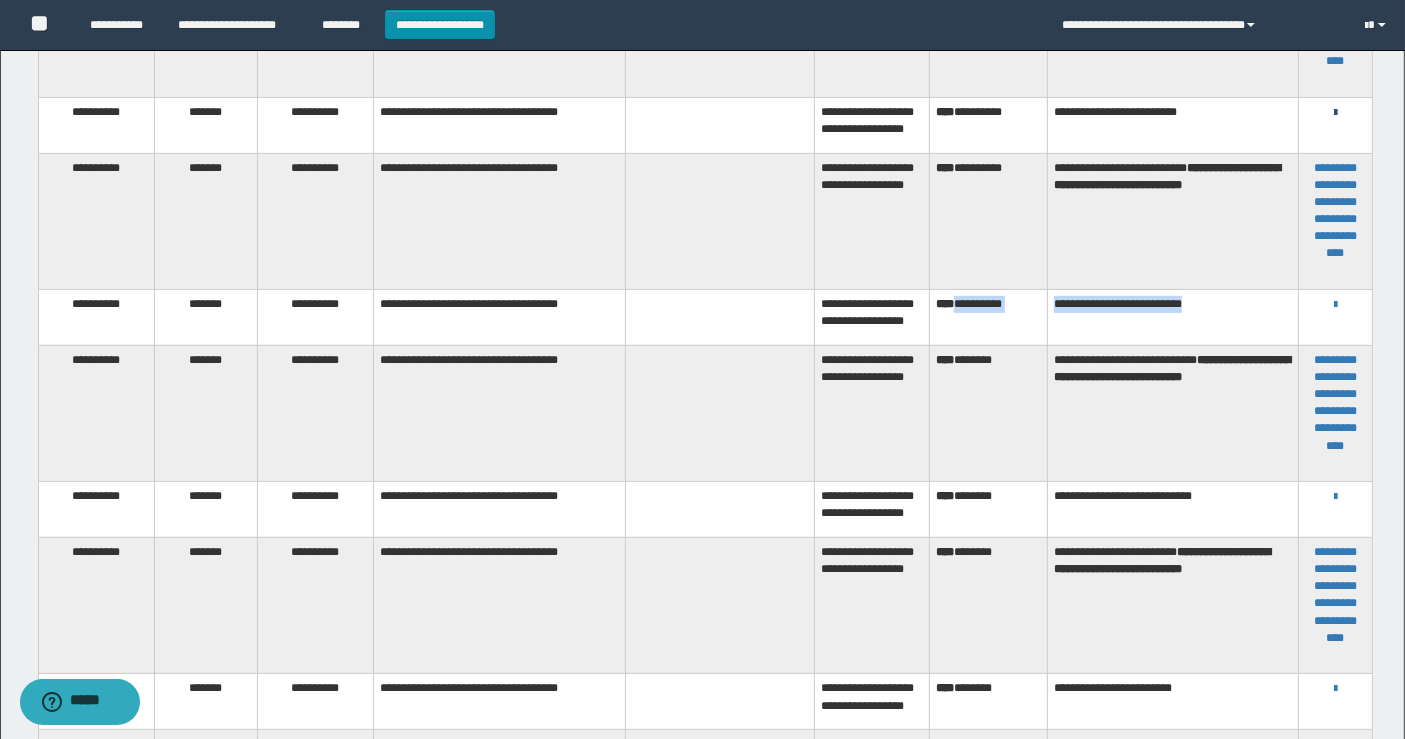 click at bounding box center (1335, 113) 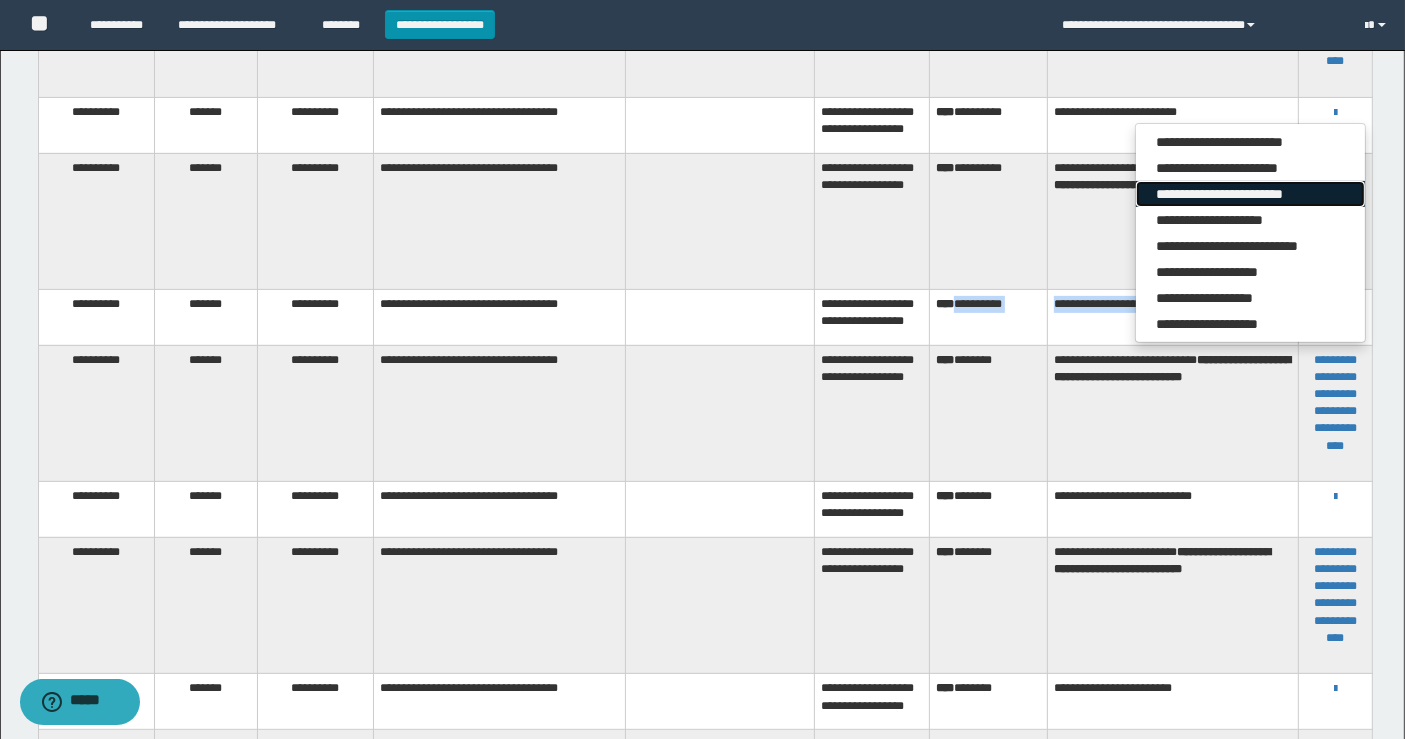 click on "**********" at bounding box center [1250, 194] 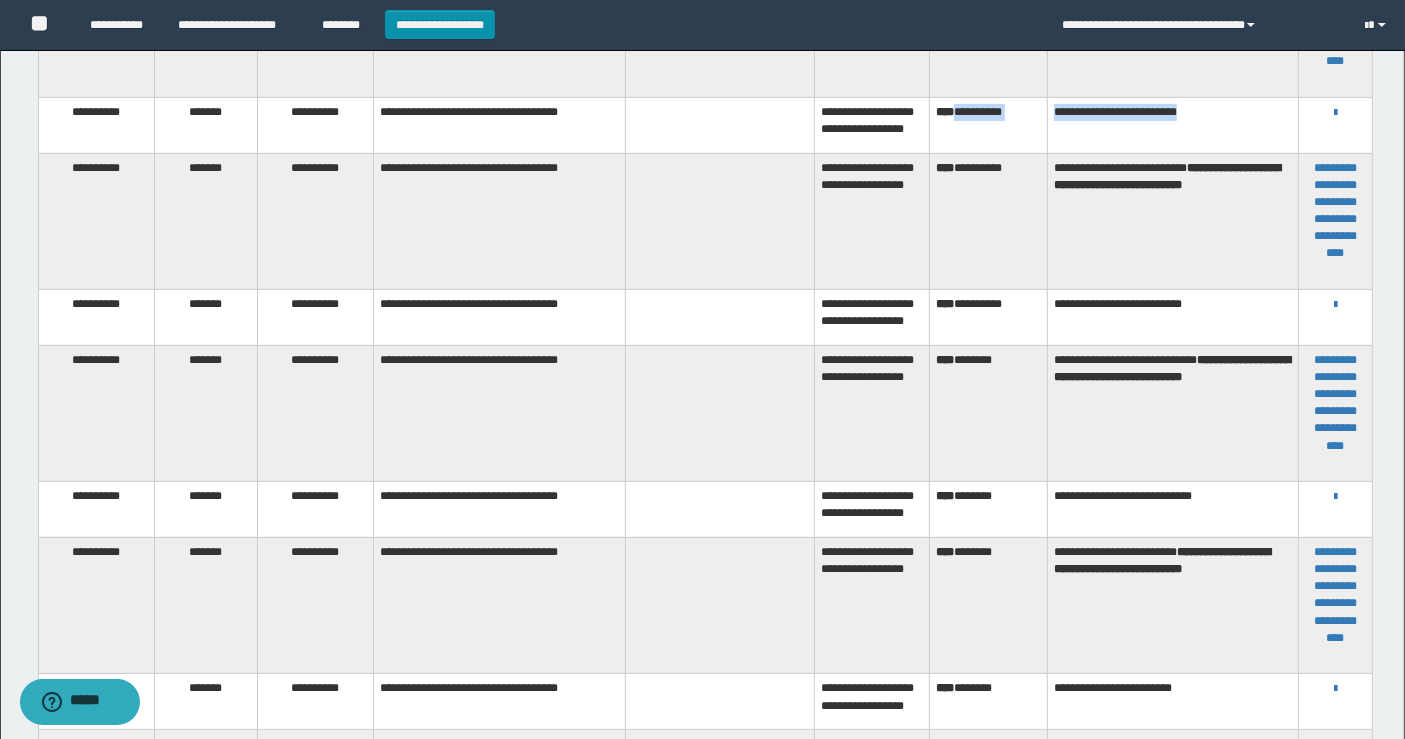 copy on "**********" 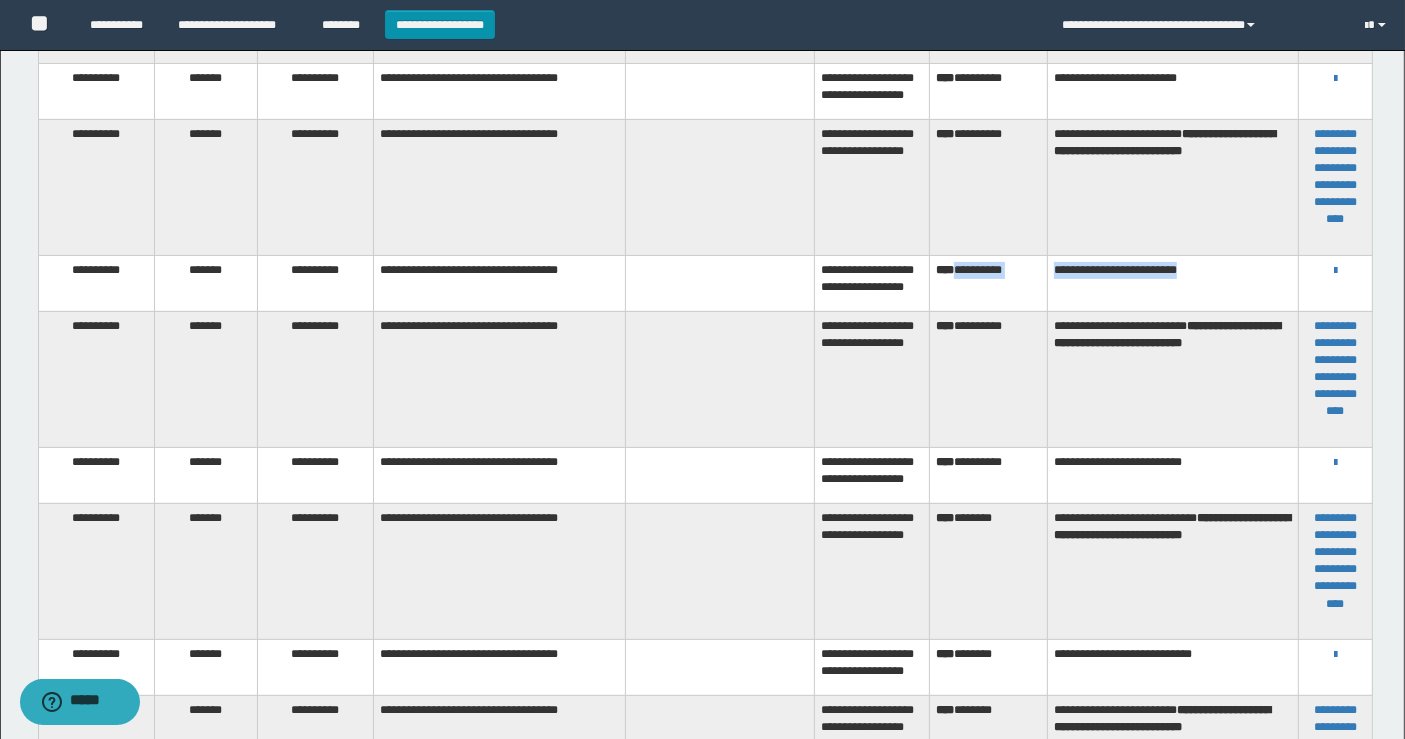 scroll, scrollTop: 333, scrollLeft: 0, axis: vertical 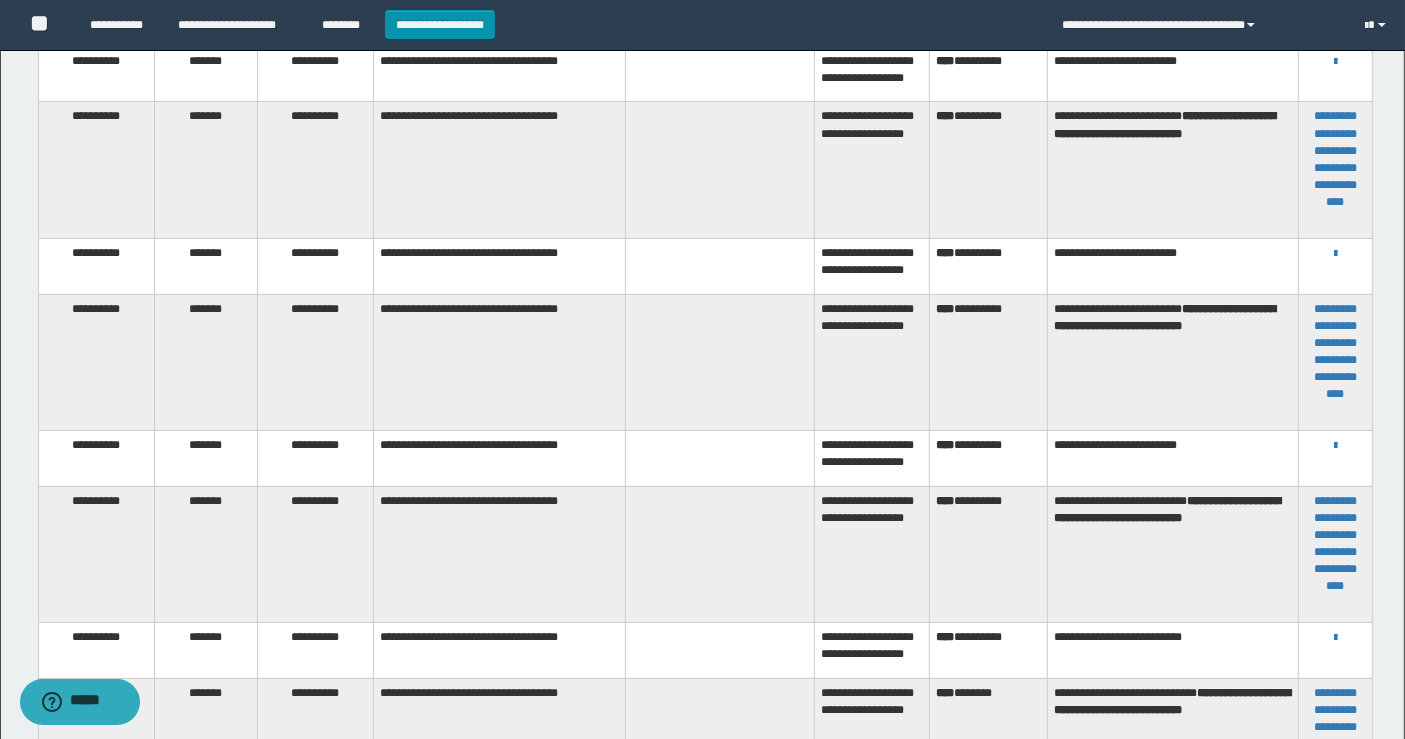 click on "**********" at bounding box center [1335, 253] 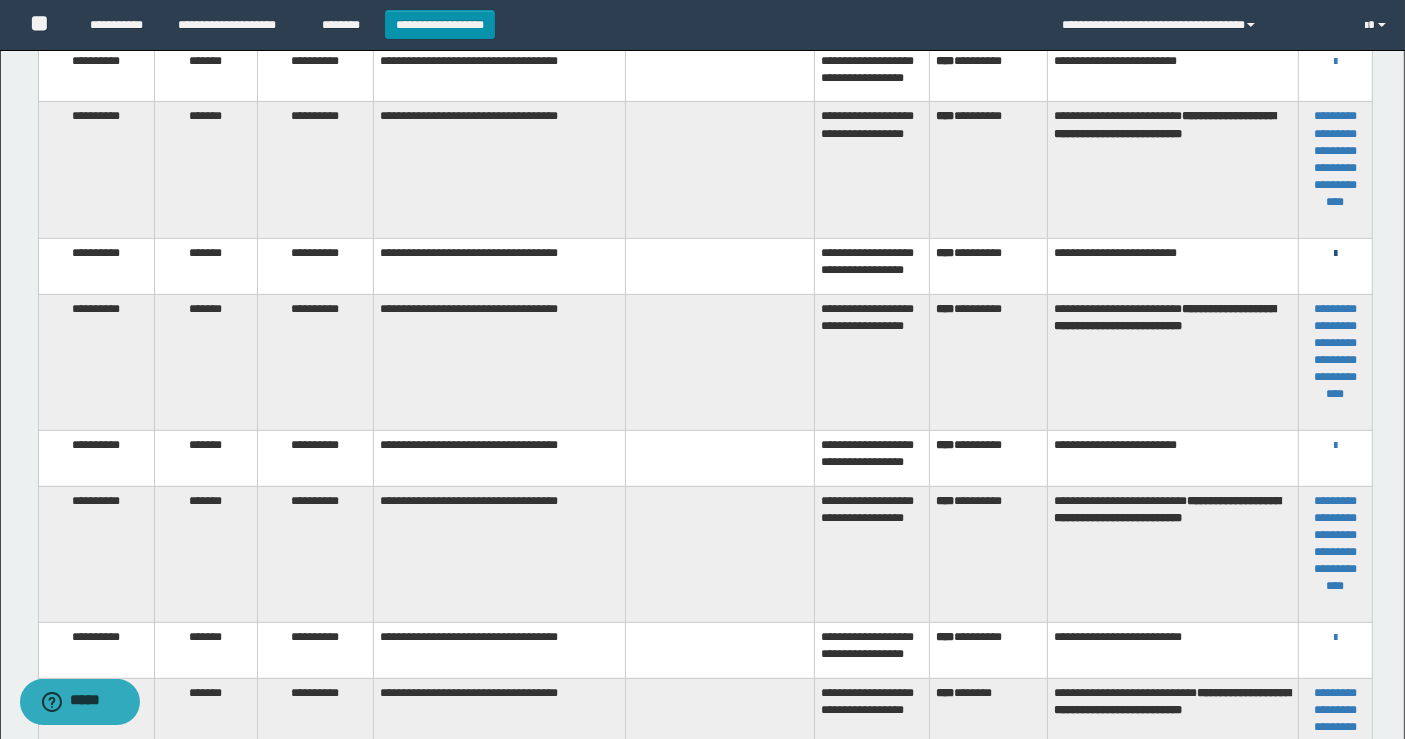 click at bounding box center [1335, 254] 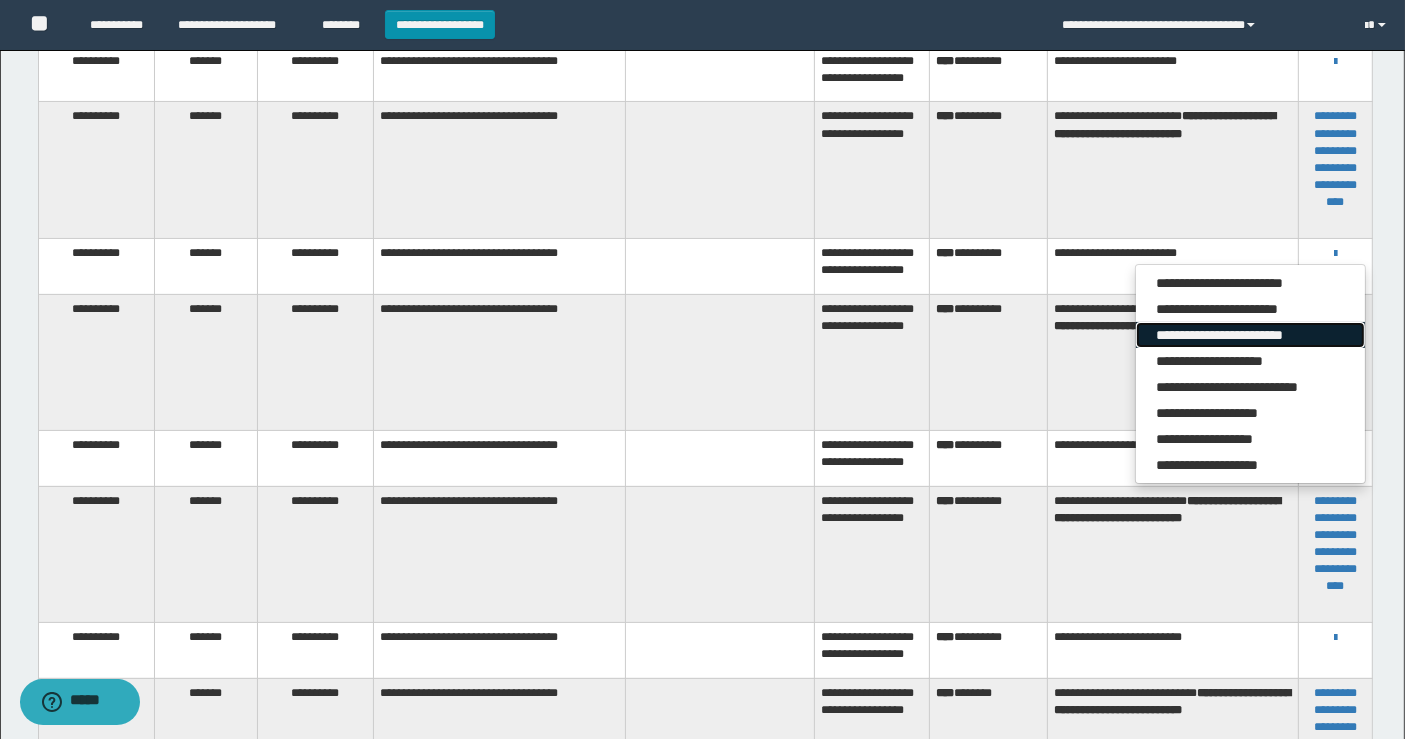 click on "**********" at bounding box center (1250, 335) 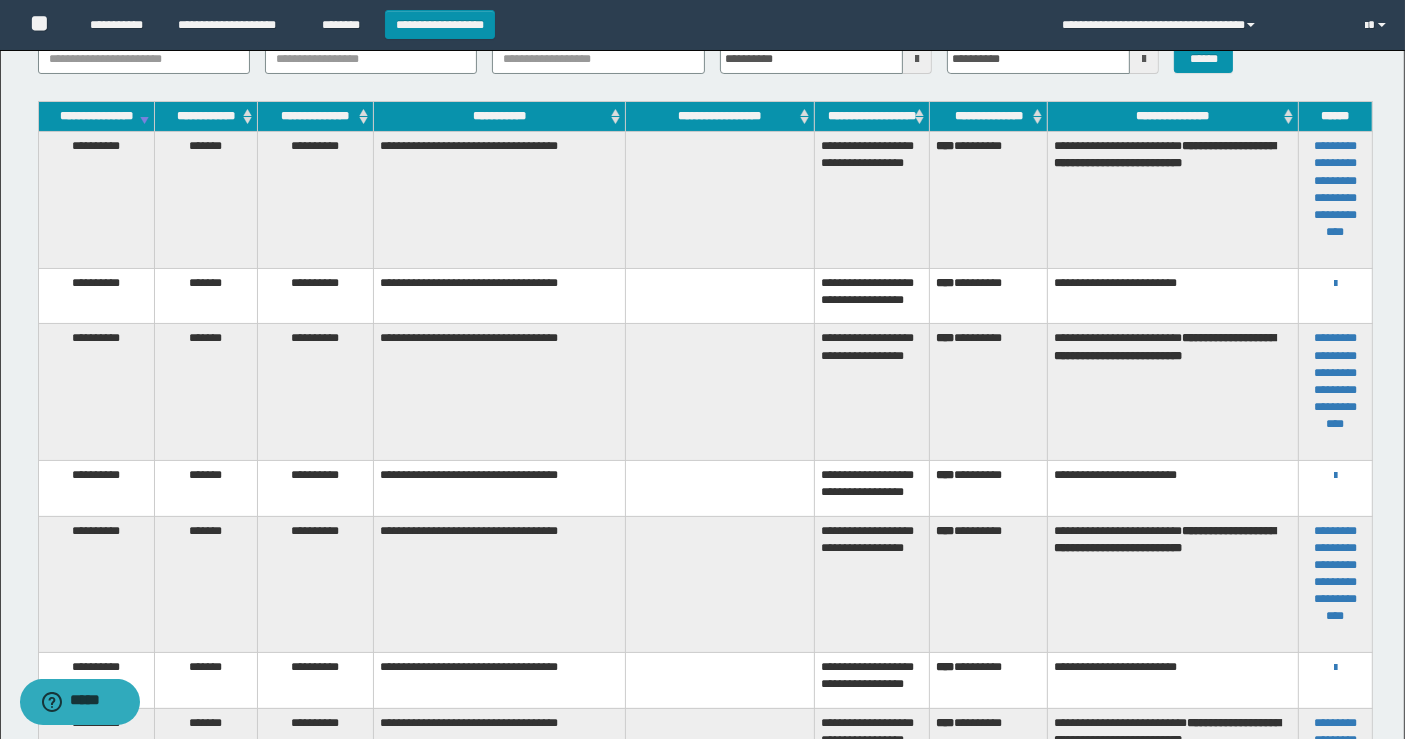 scroll, scrollTop: 0, scrollLeft: 0, axis: both 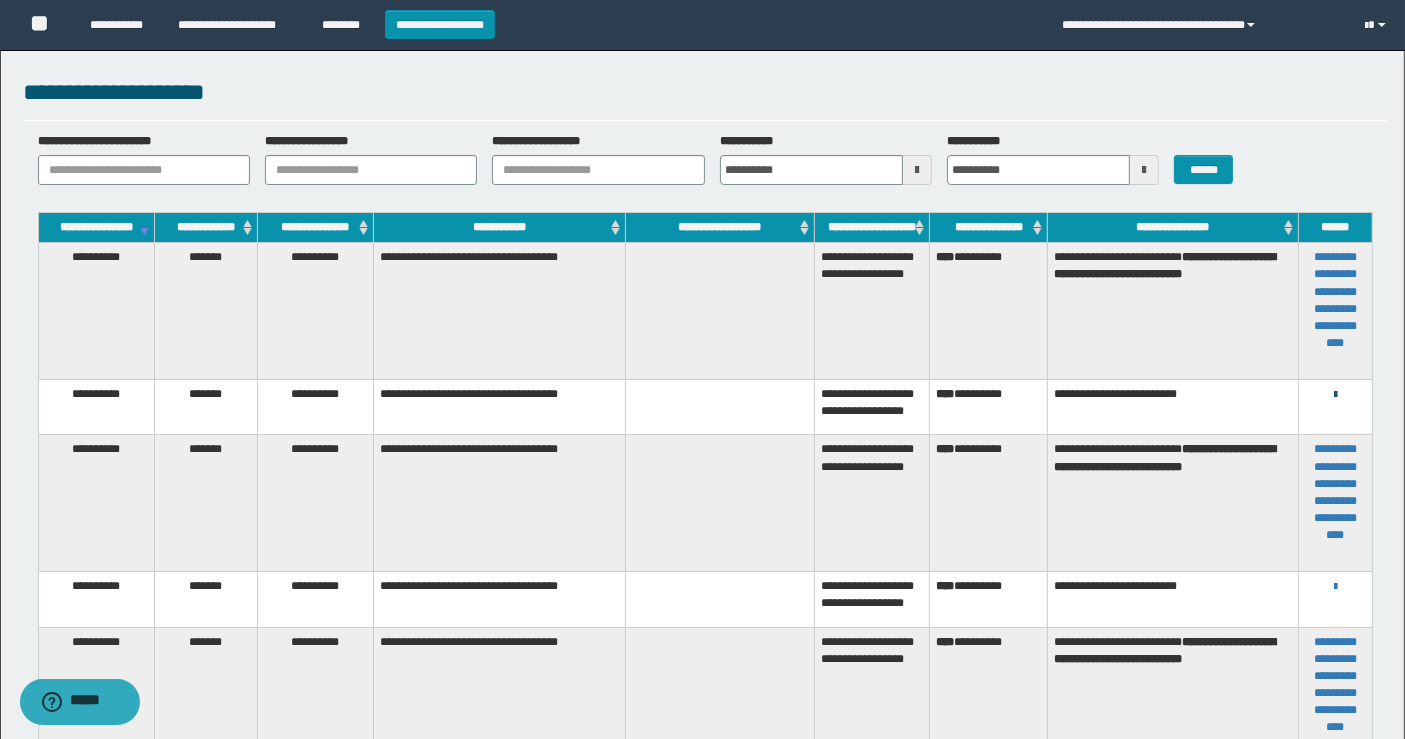 click at bounding box center [1335, 395] 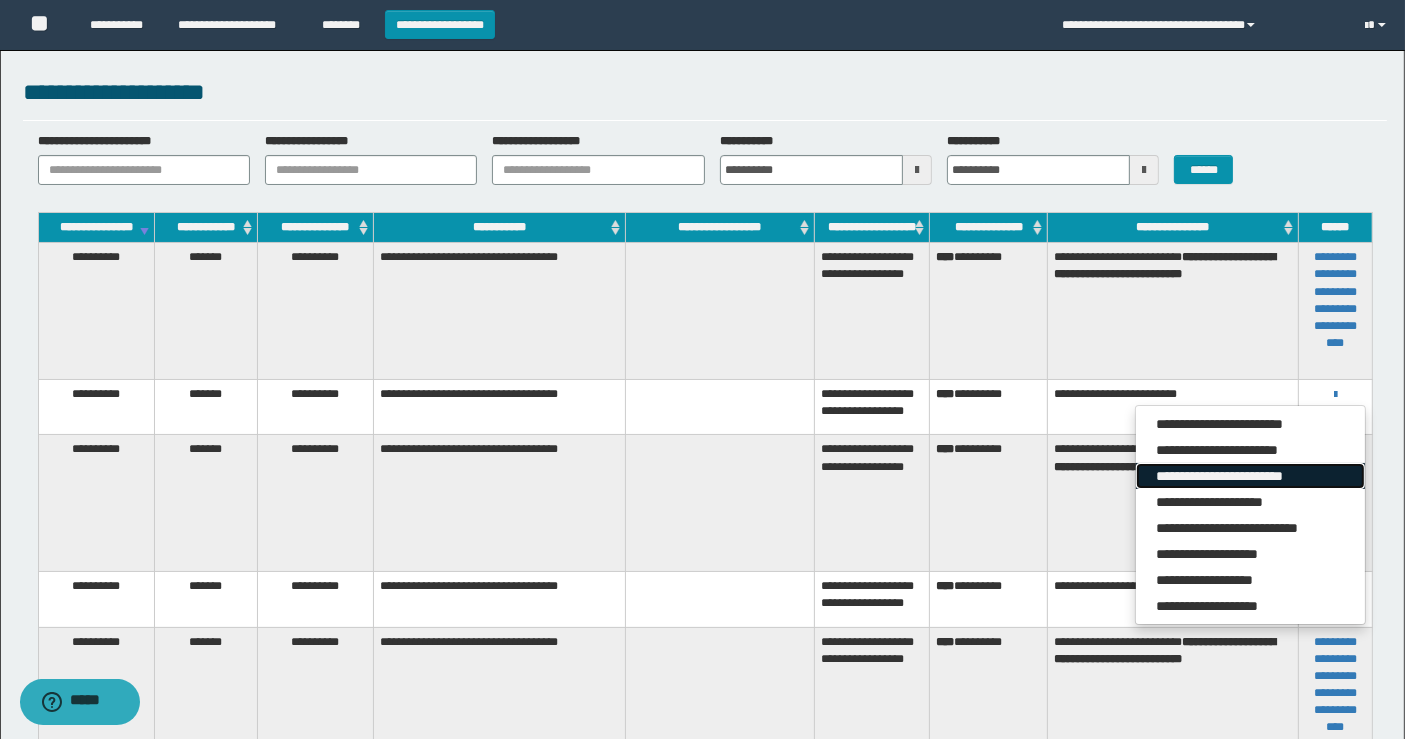 click on "**********" at bounding box center [1250, 476] 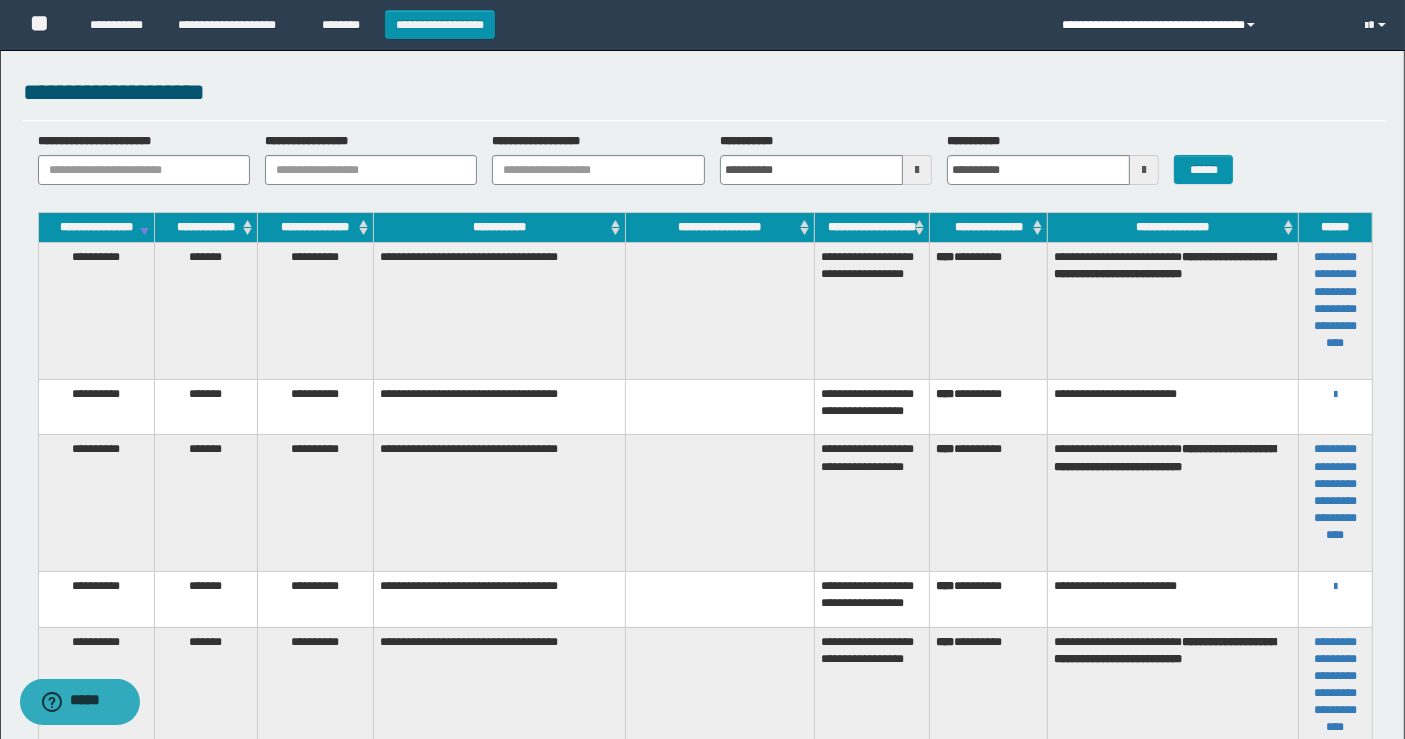 click on "**********" at bounding box center (1199, 25) 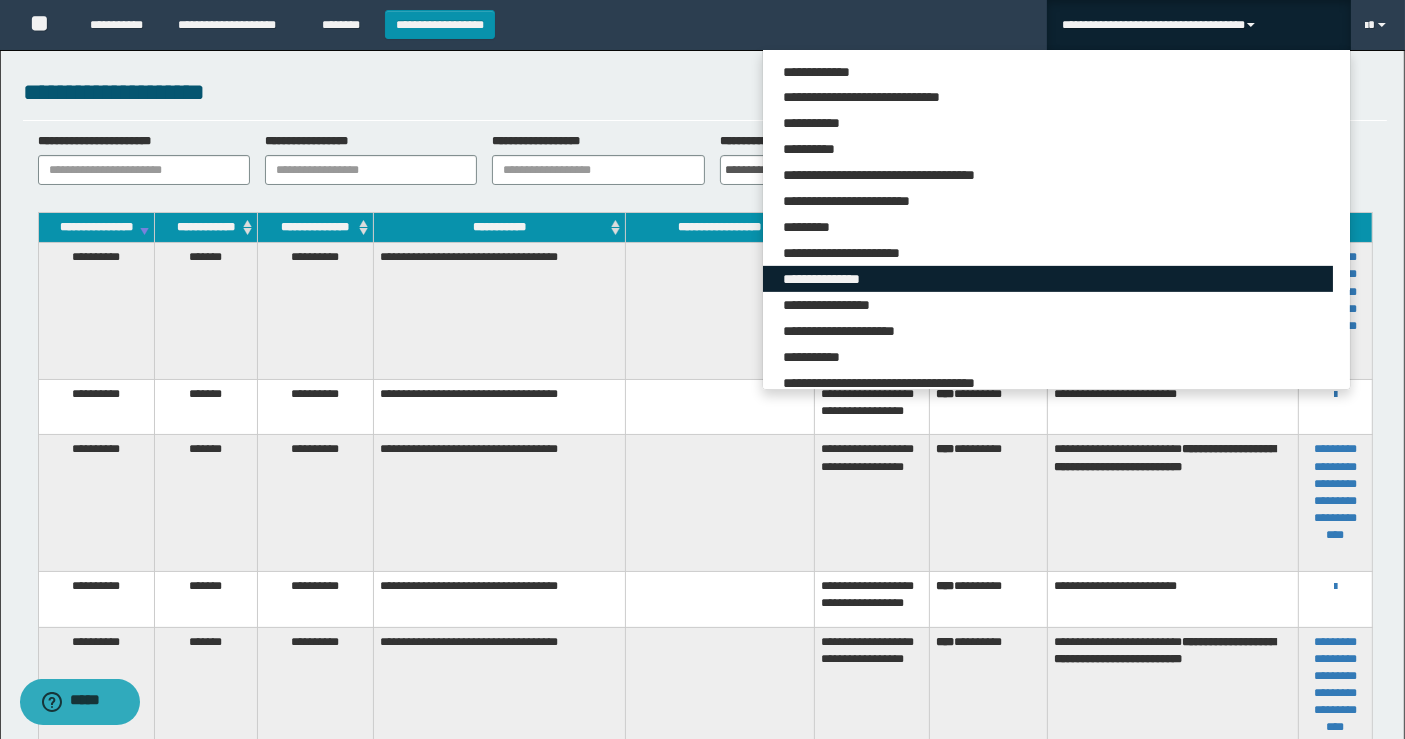 scroll, scrollTop: 1491, scrollLeft: 0, axis: vertical 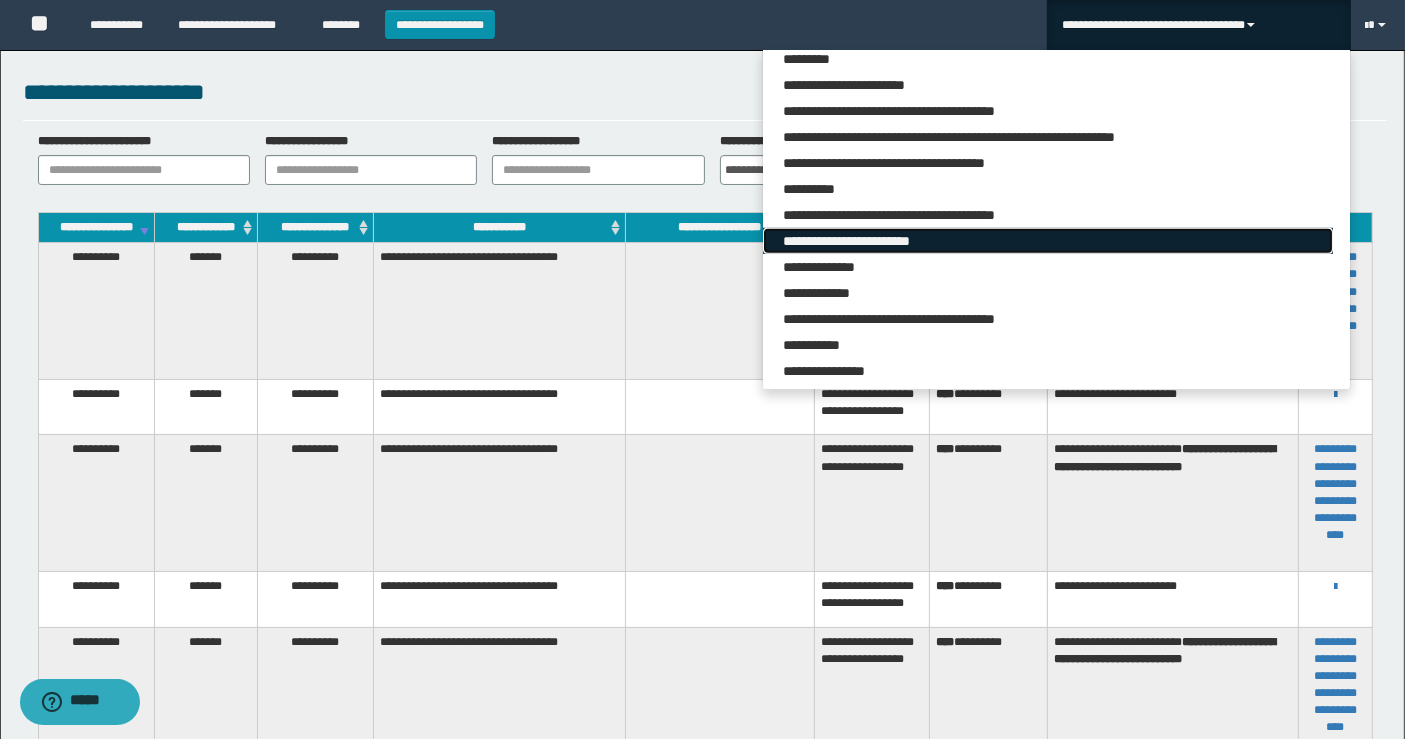 click on "**********" at bounding box center [1048, 241] 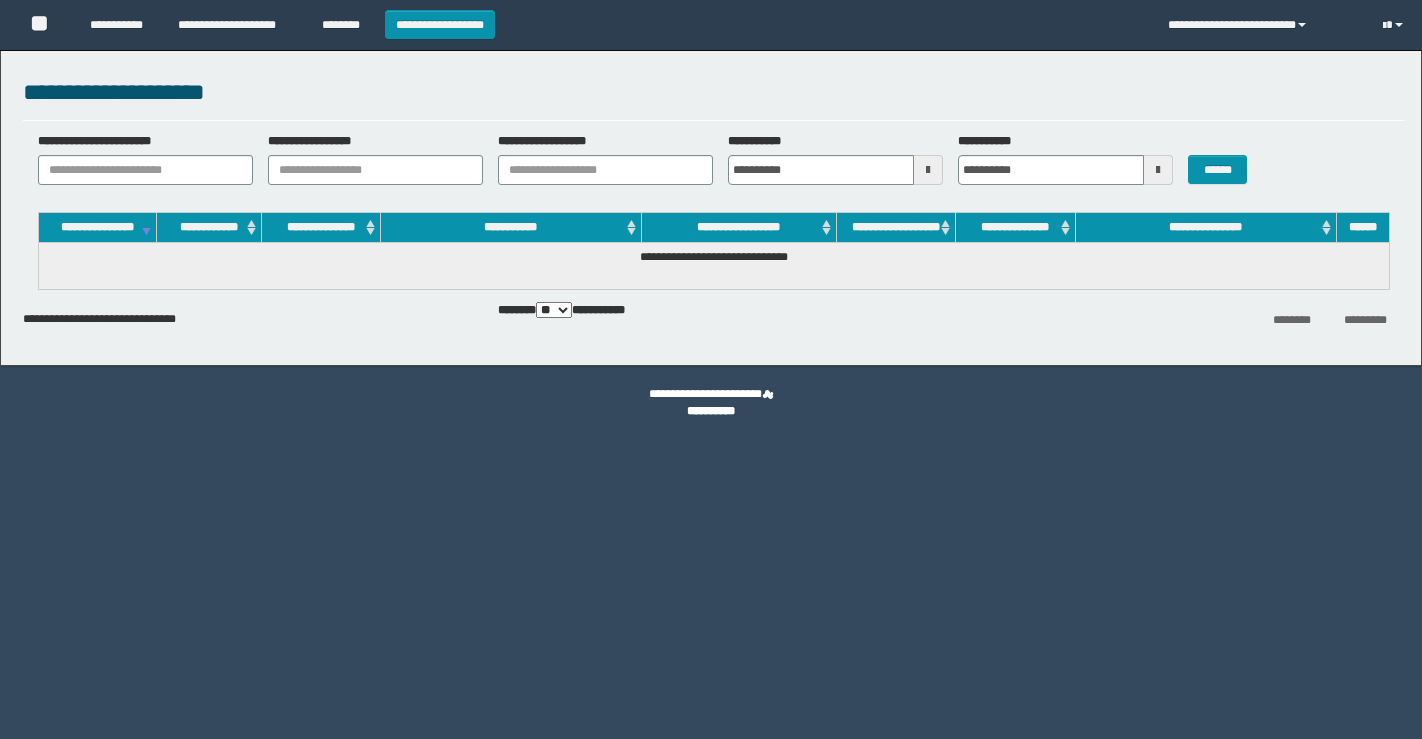 scroll, scrollTop: 0, scrollLeft: 0, axis: both 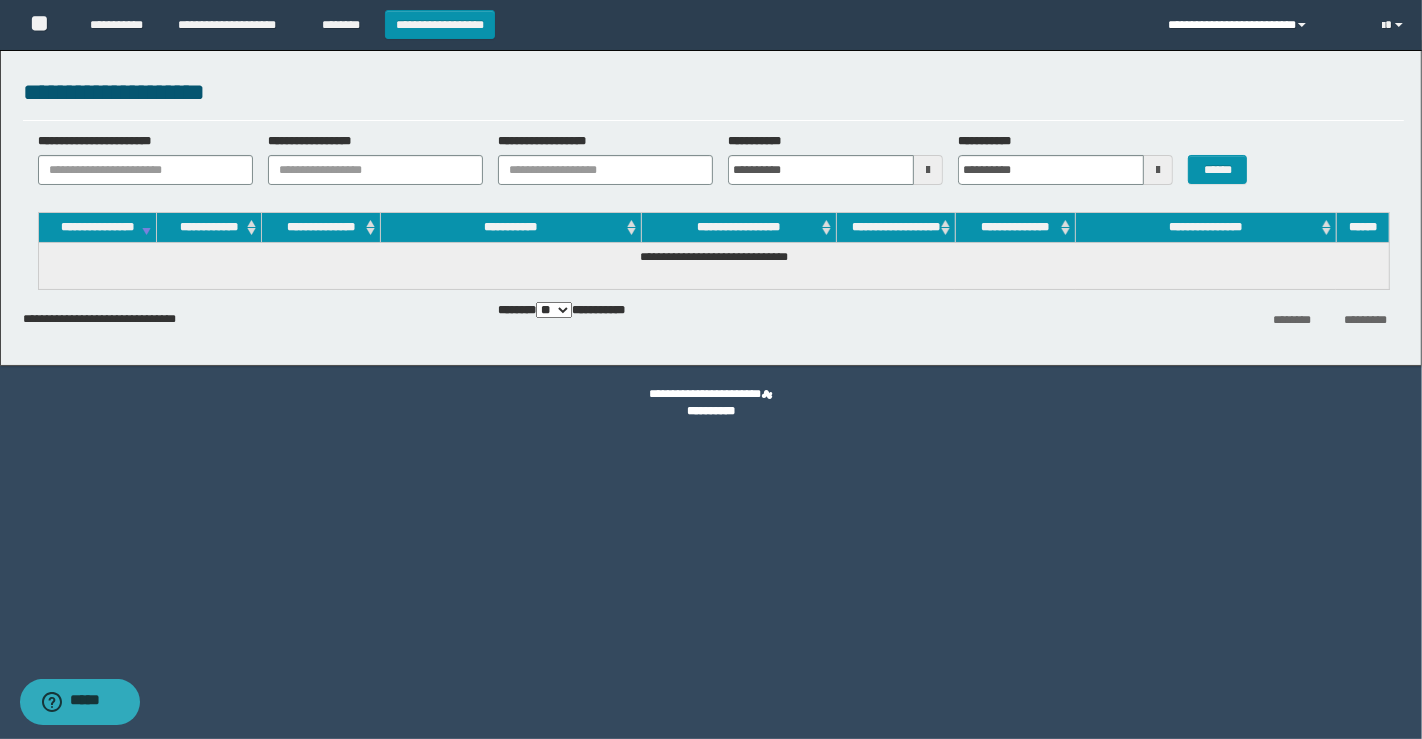 click on "**********" at bounding box center [1260, 25] 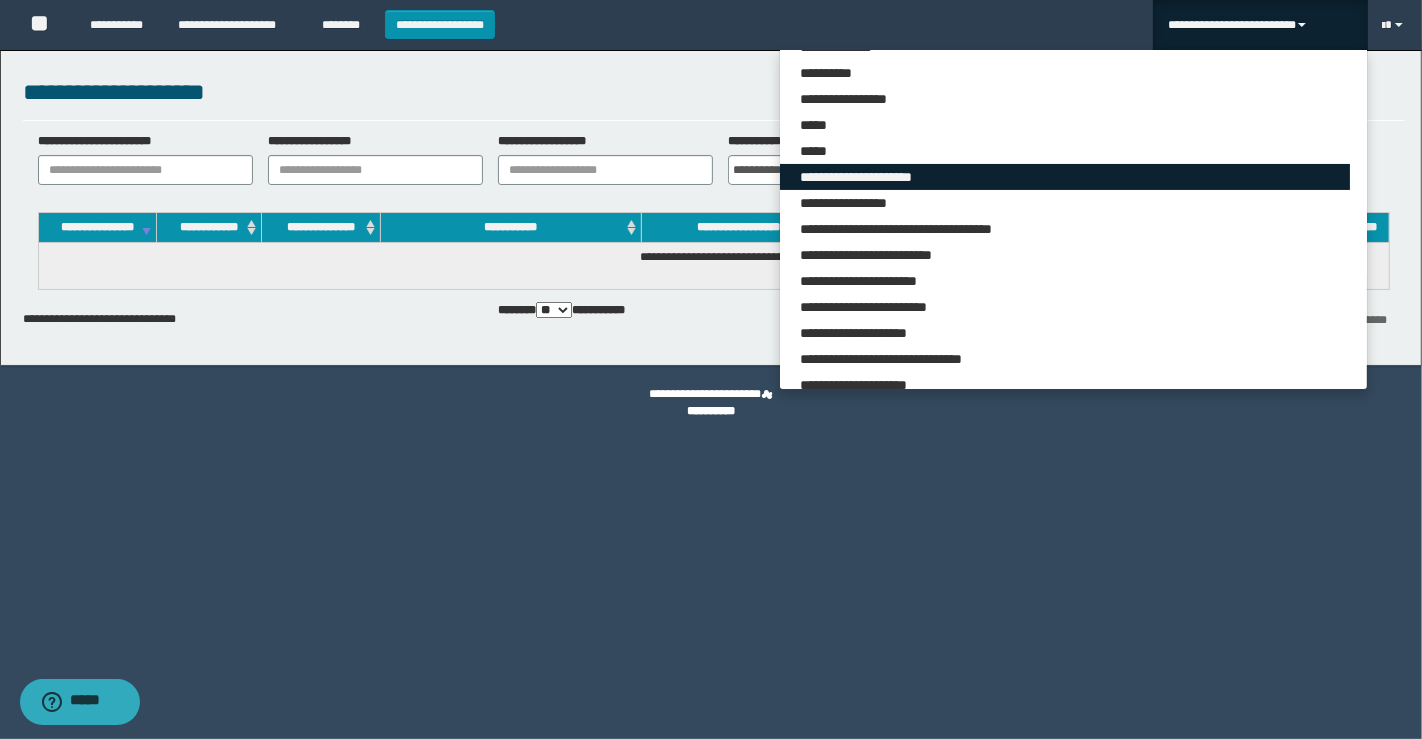 scroll, scrollTop: 333, scrollLeft: 0, axis: vertical 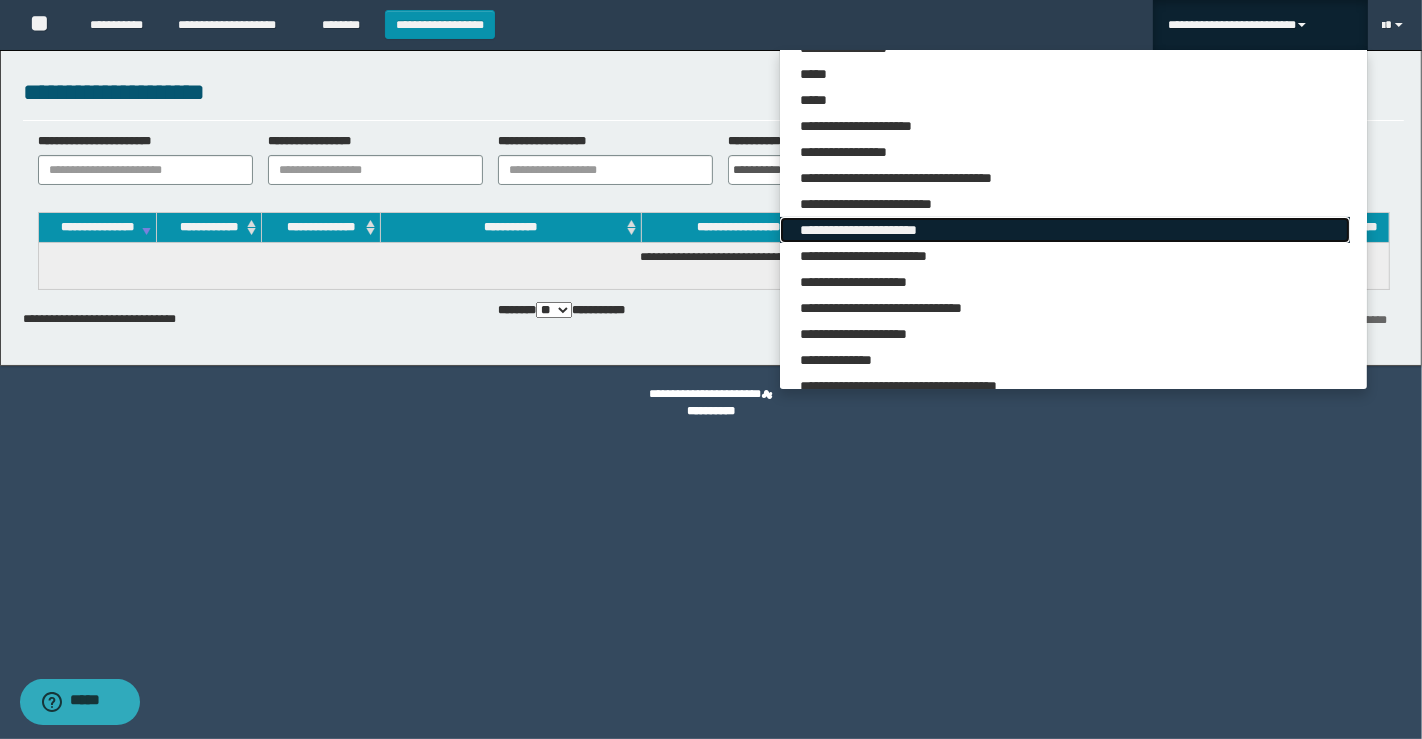click on "**********" at bounding box center [1065, 230] 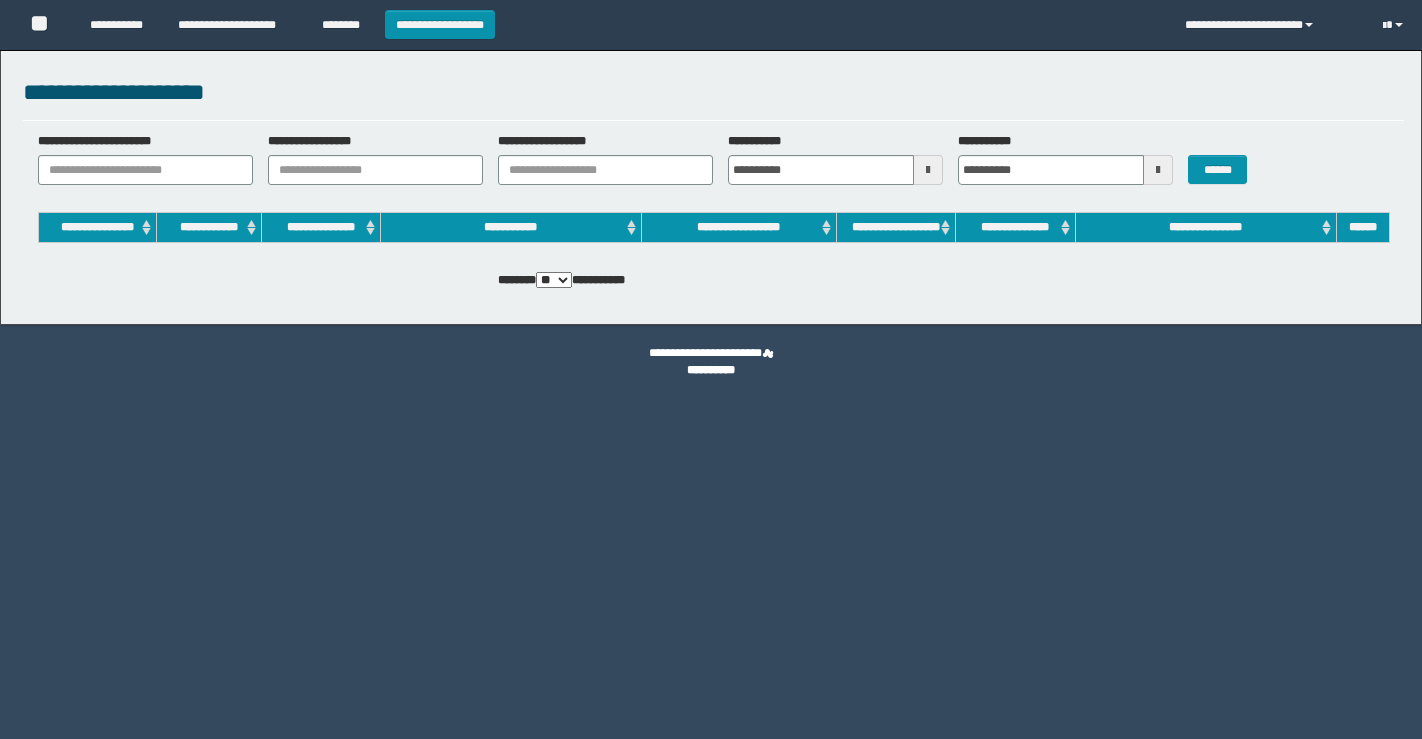 scroll, scrollTop: 0, scrollLeft: 0, axis: both 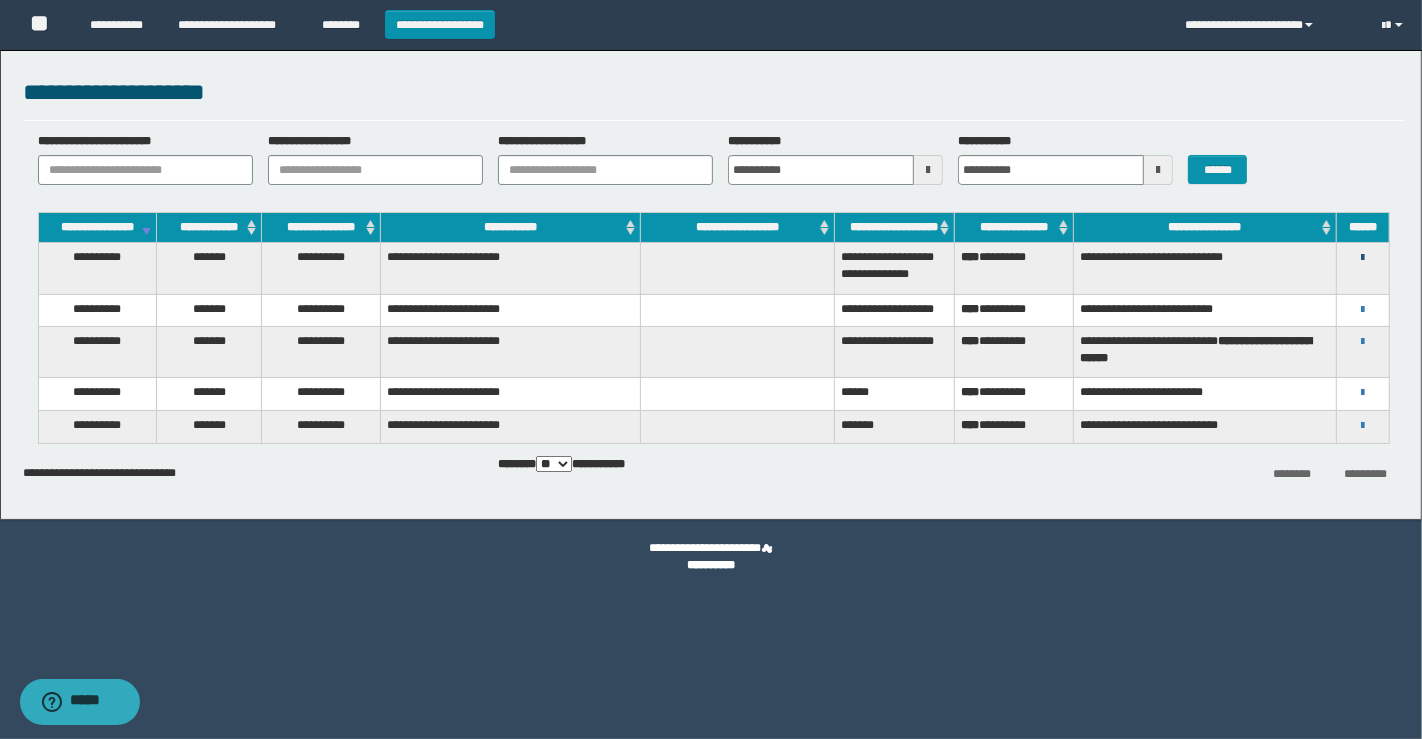 click at bounding box center (1362, 258) 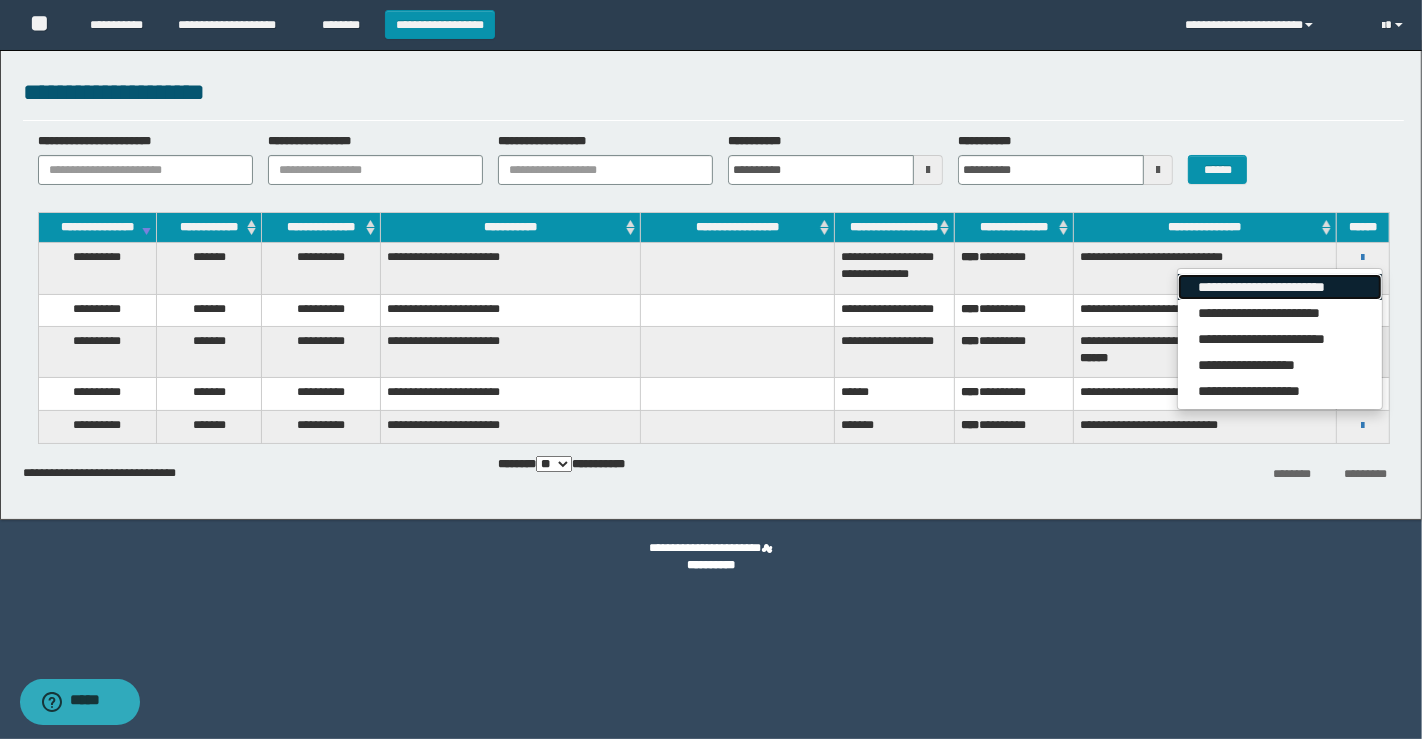 click on "**********" at bounding box center (1279, 287) 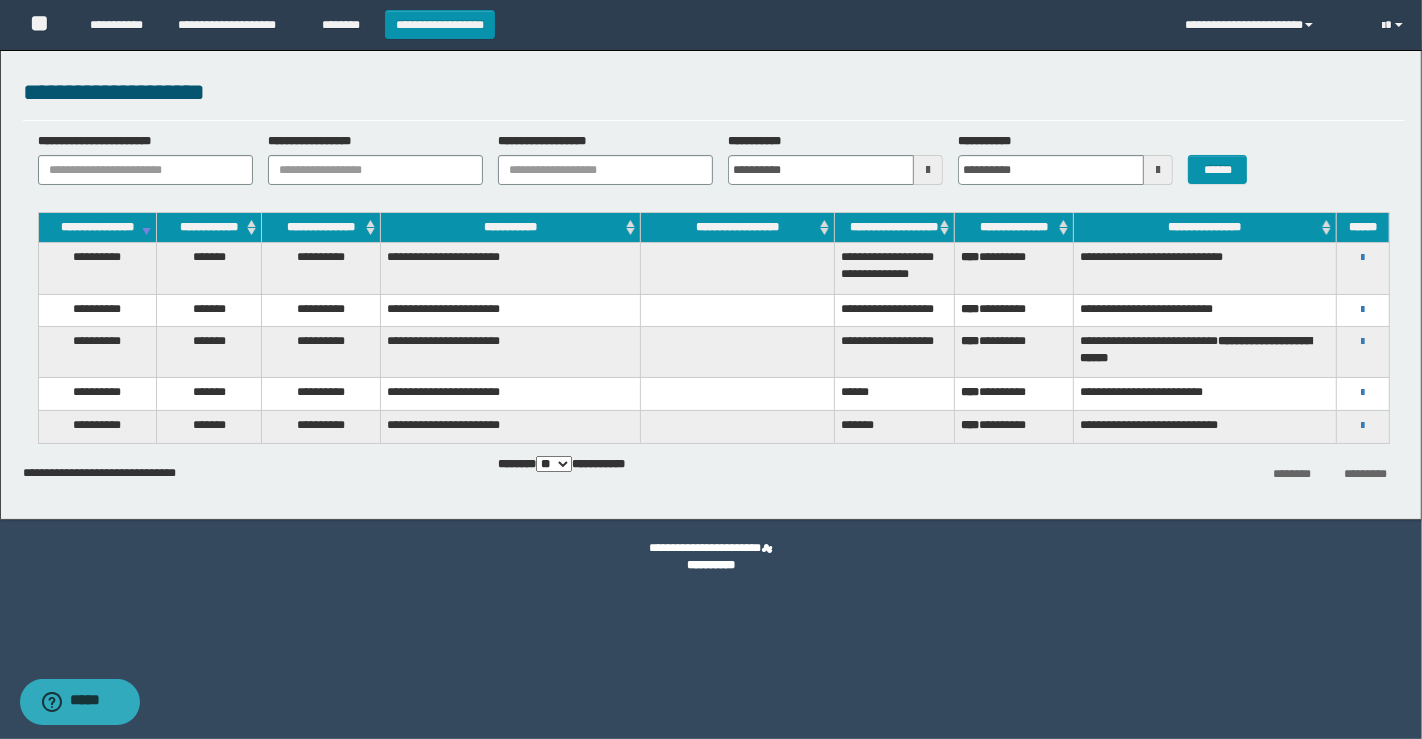 click on "**********" at bounding box center [1205, 268] 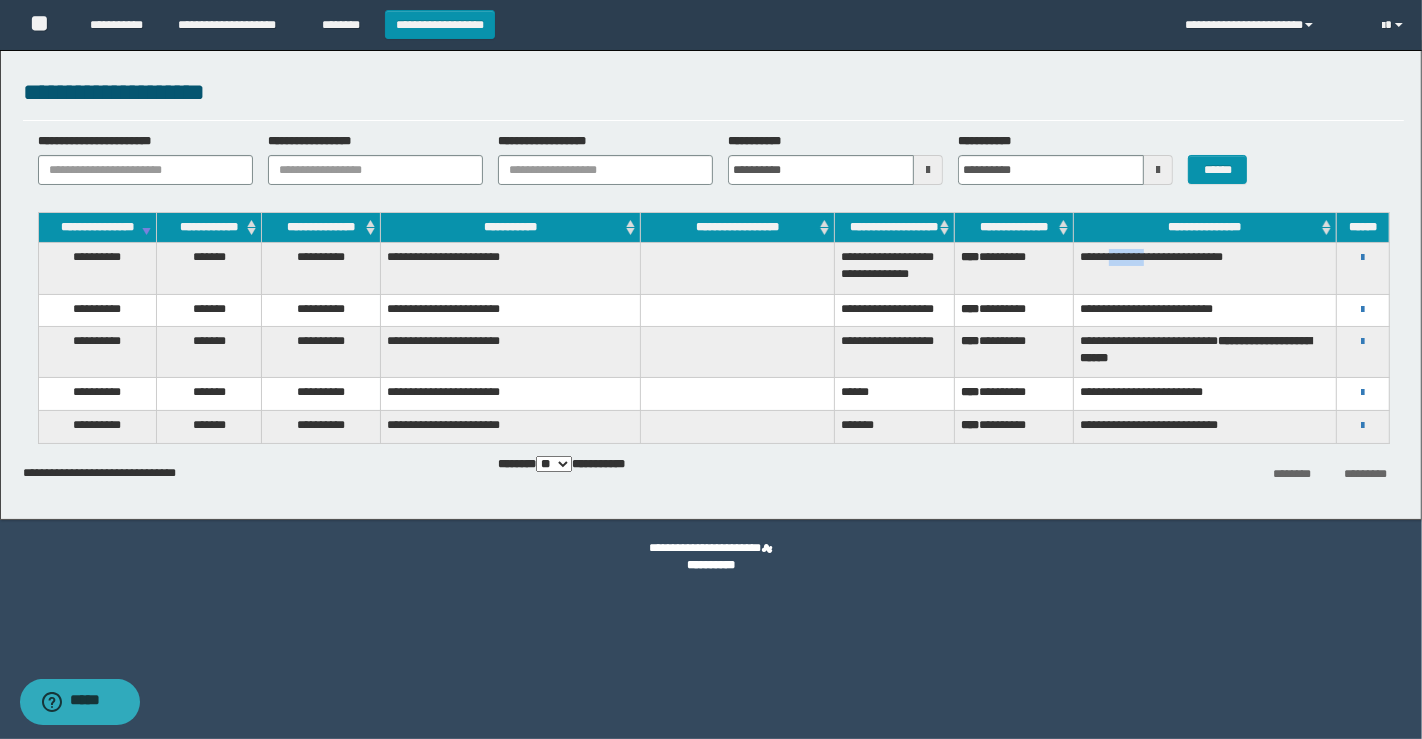 click on "**********" at bounding box center (1205, 268) 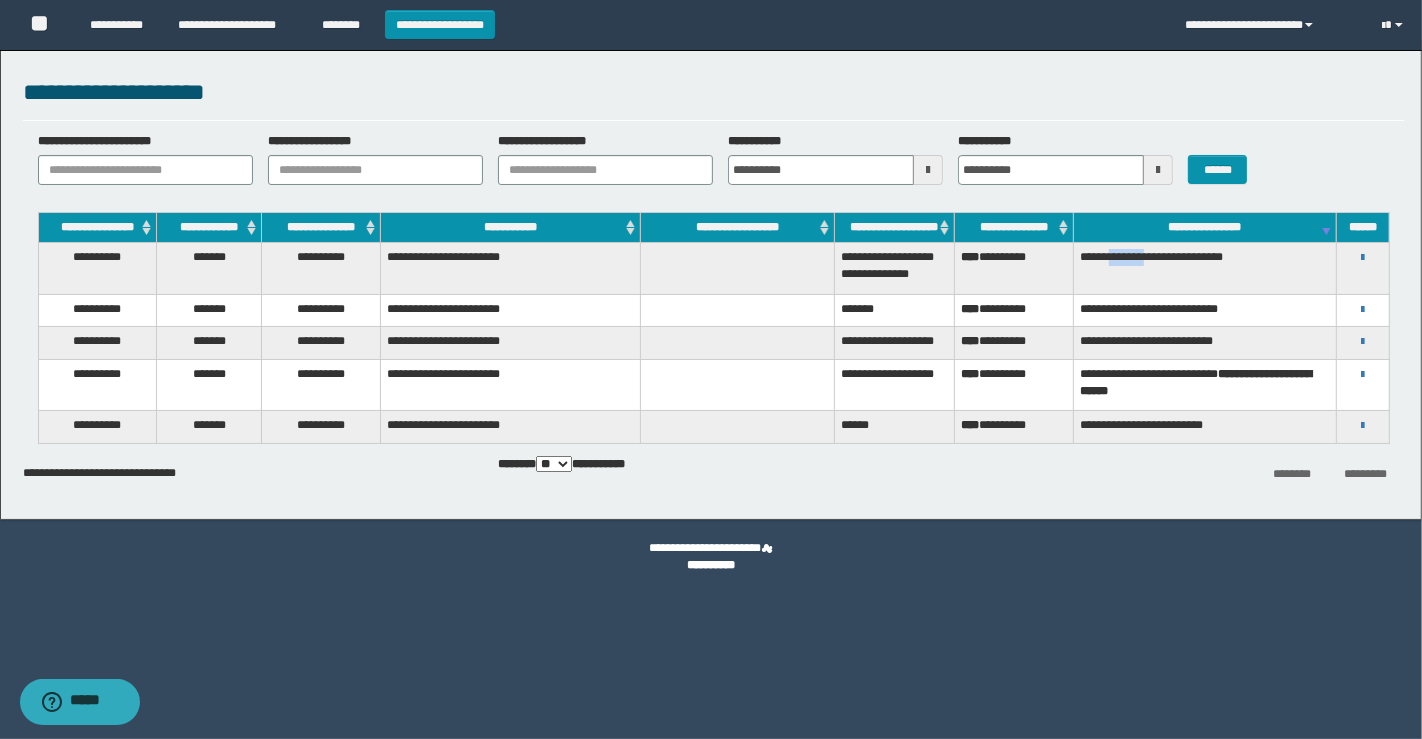 click on "**********" at bounding box center (1205, 268) 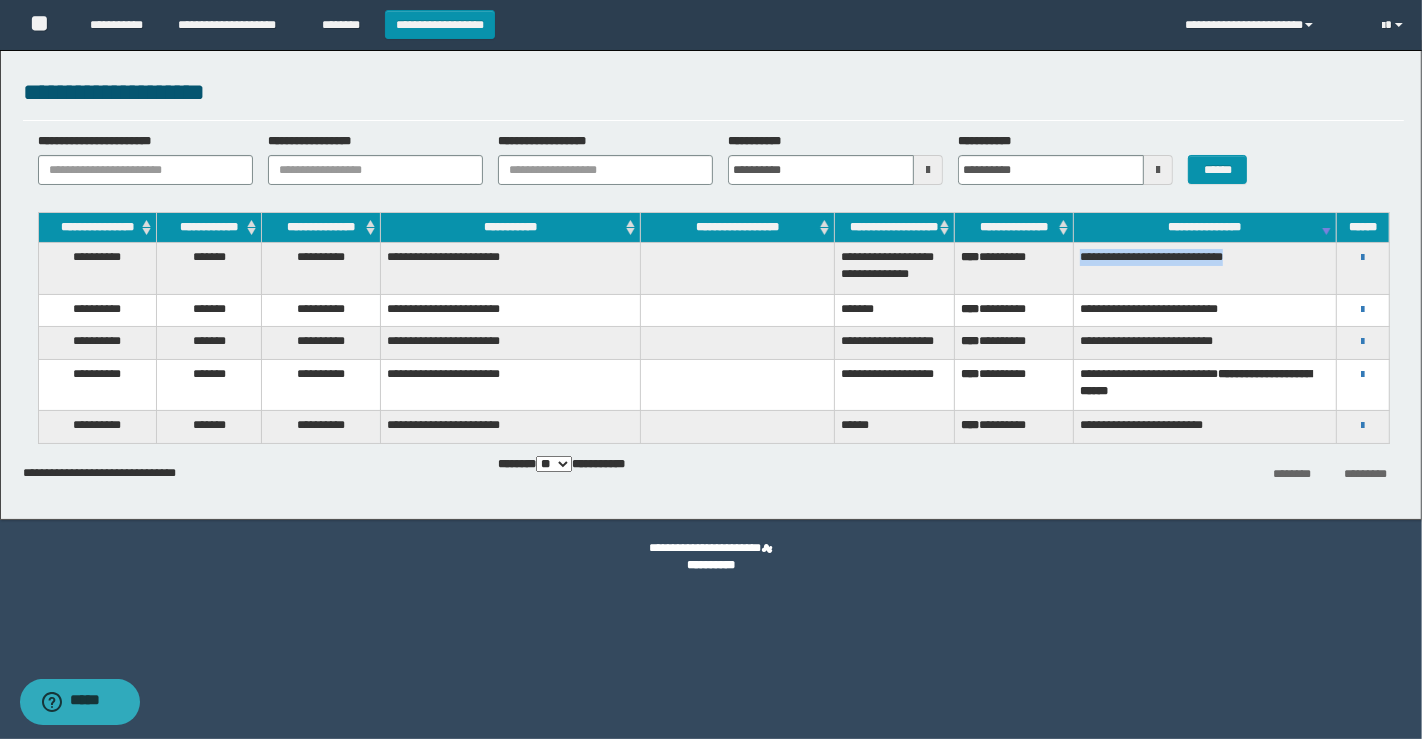 click on "**********" at bounding box center [1205, 268] 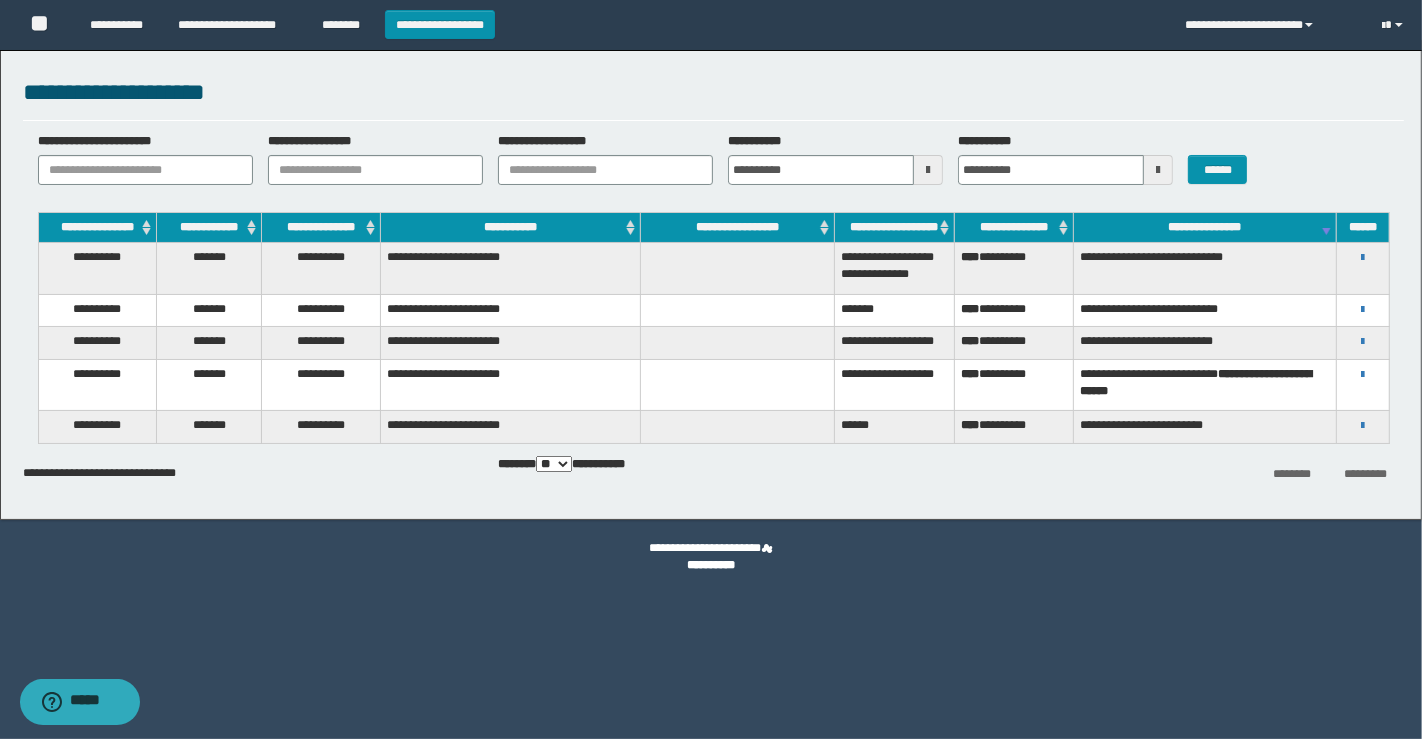 click on "**********" at bounding box center [1013, 268] 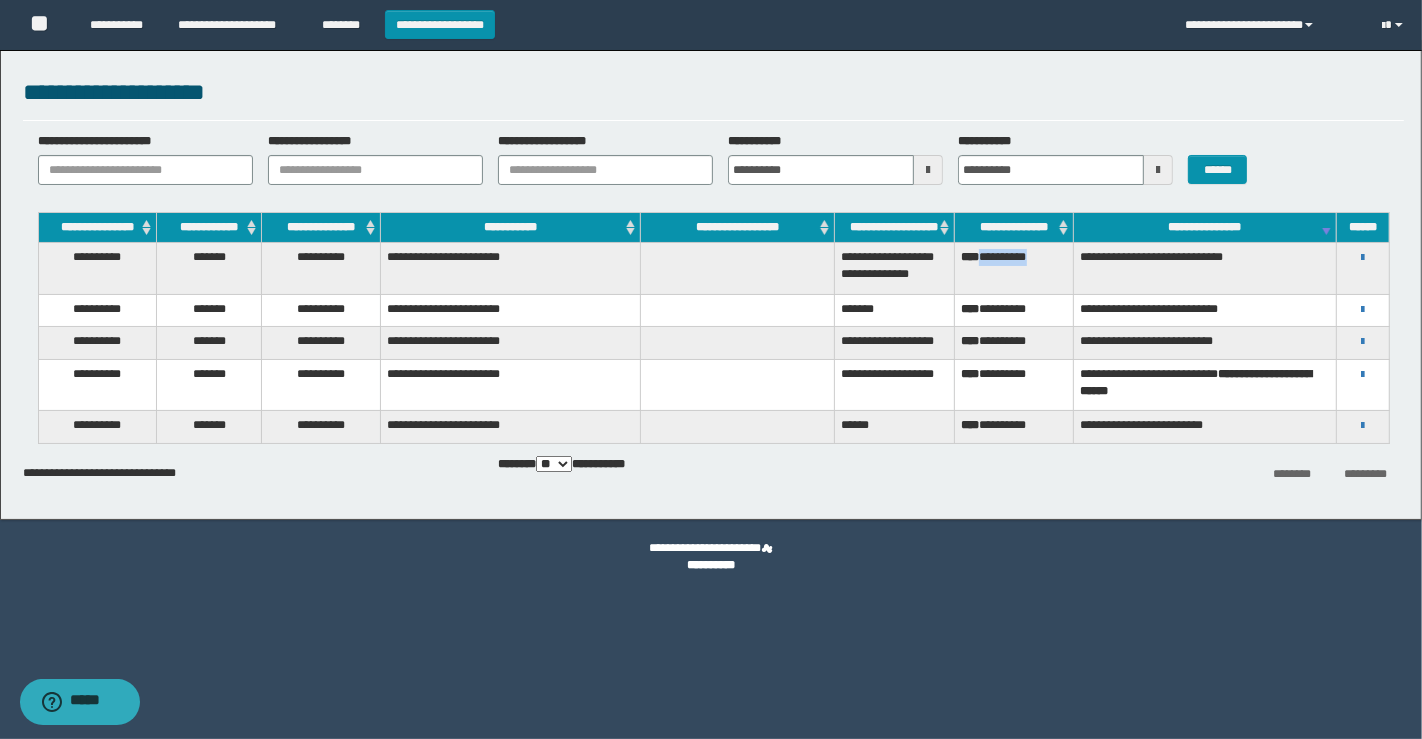 click on "**********" at bounding box center (1013, 268) 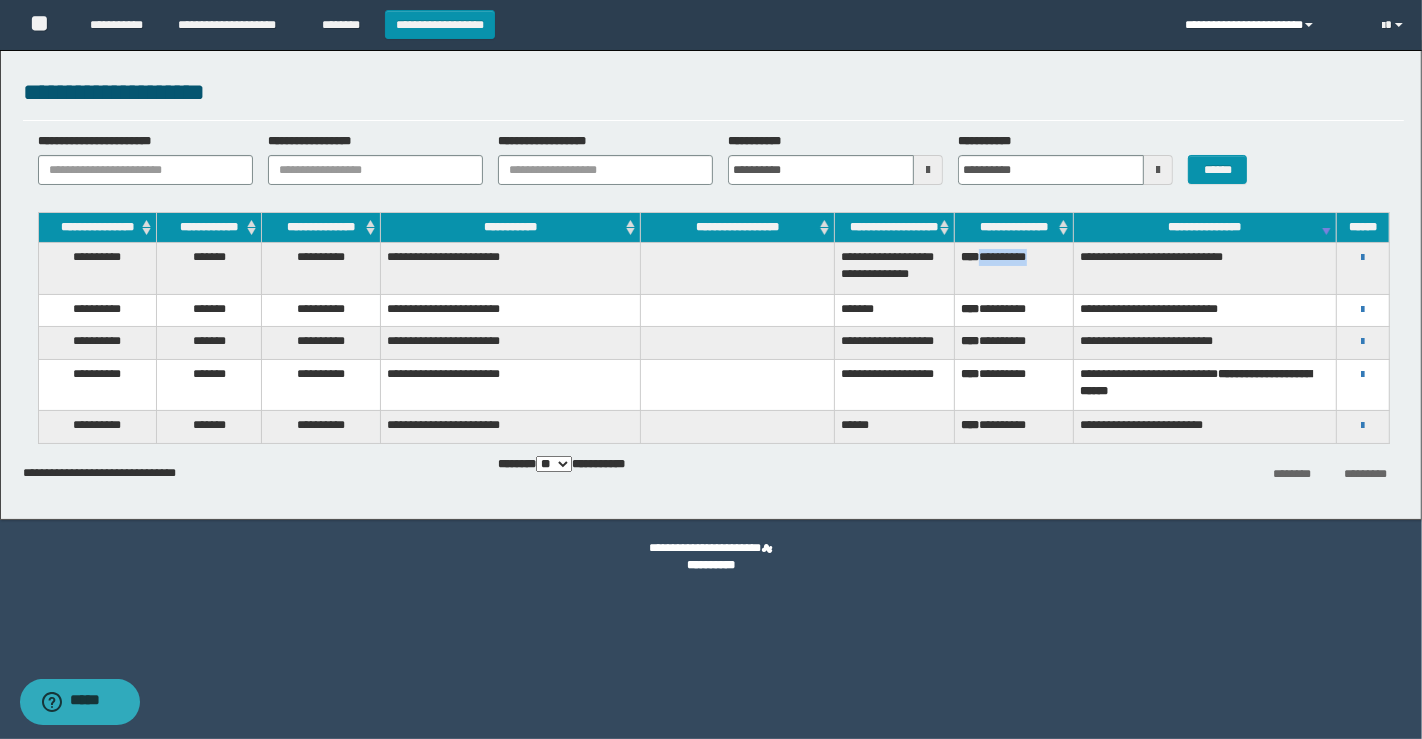 click on "**********" at bounding box center [1269, 25] 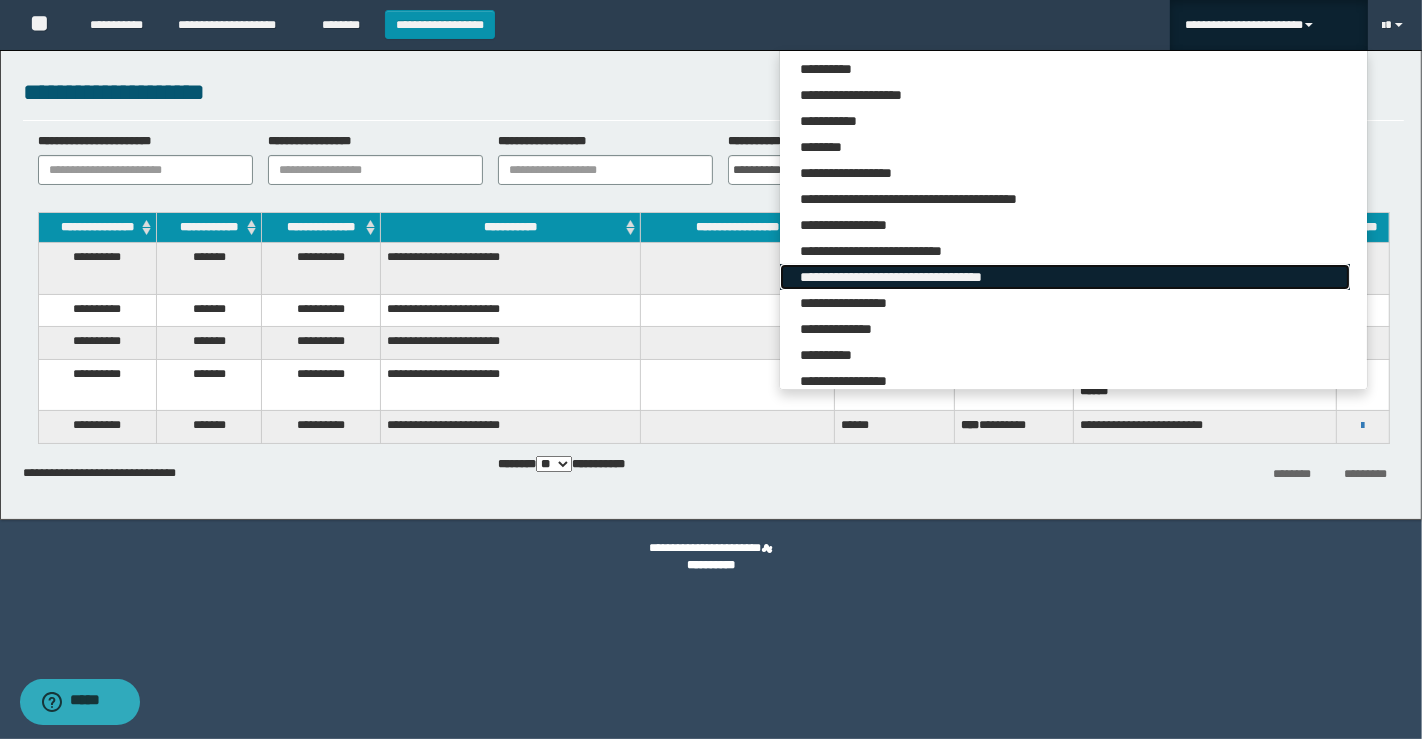 click on "**********" at bounding box center [1065, 277] 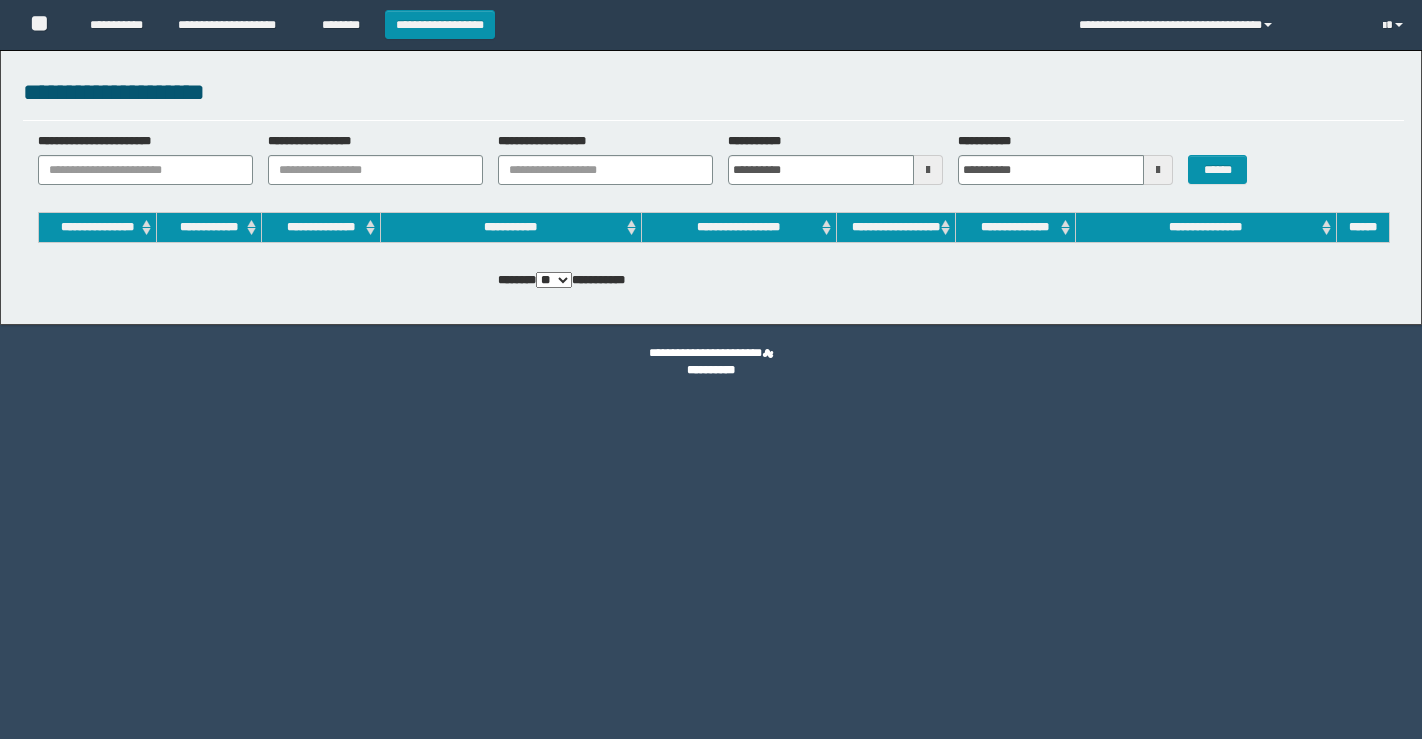 scroll, scrollTop: 0, scrollLeft: 0, axis: both 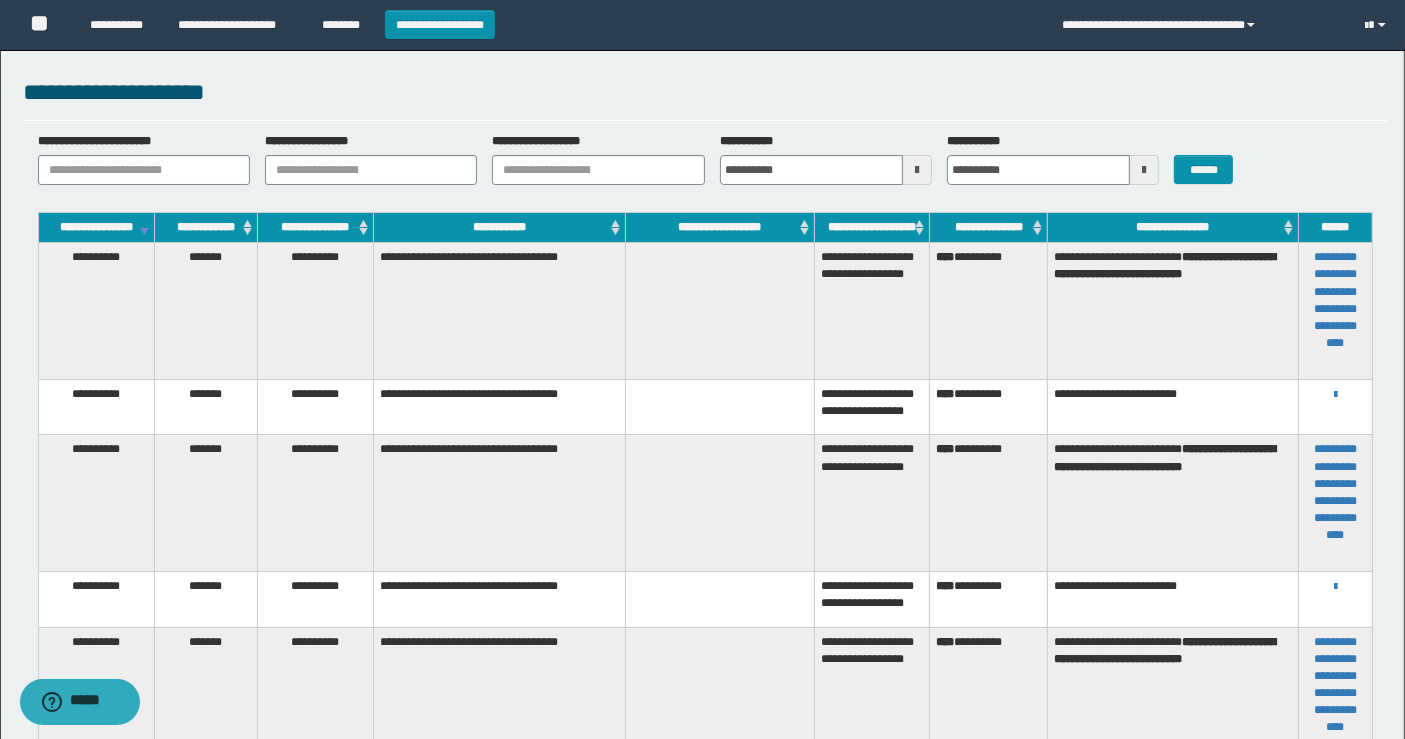 click on "**********" at bounding box center (988, 311) 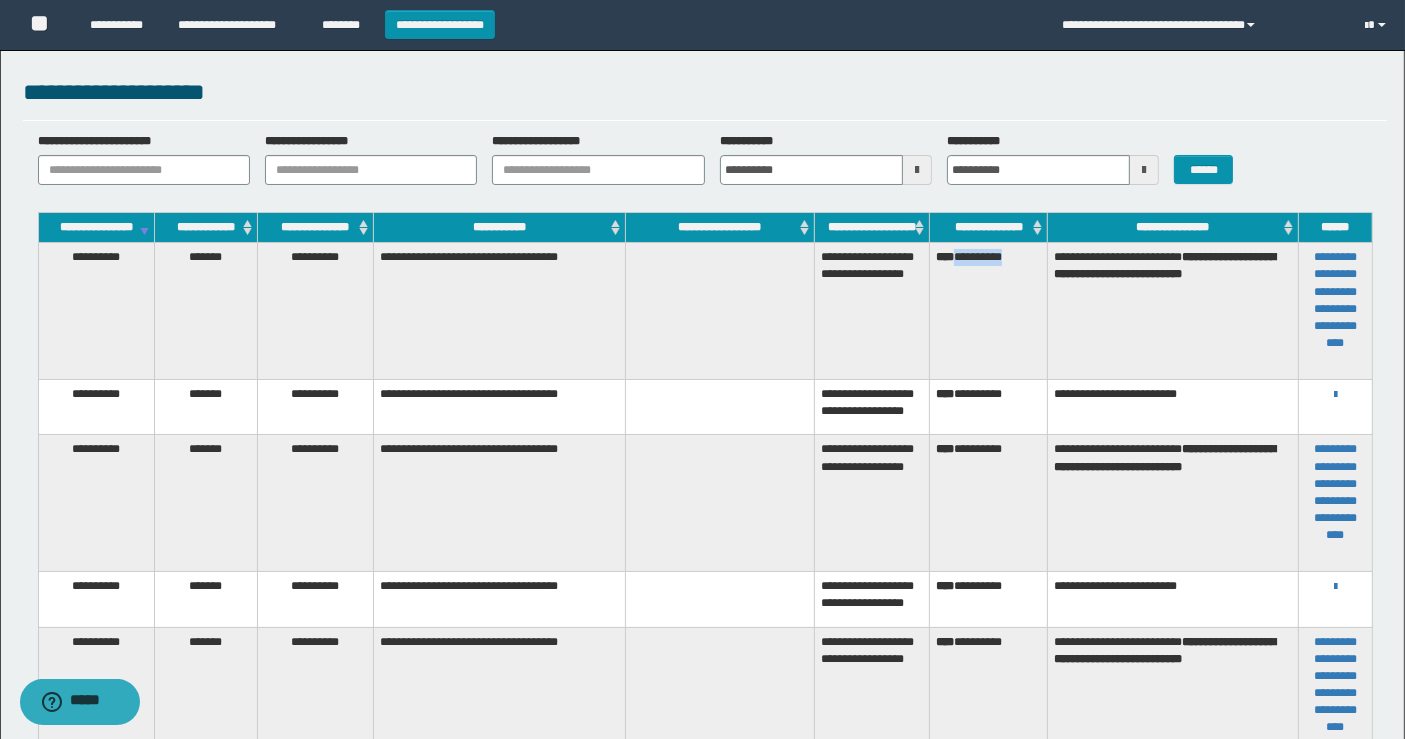 click on "**********" at bounding box center (988, 311) 